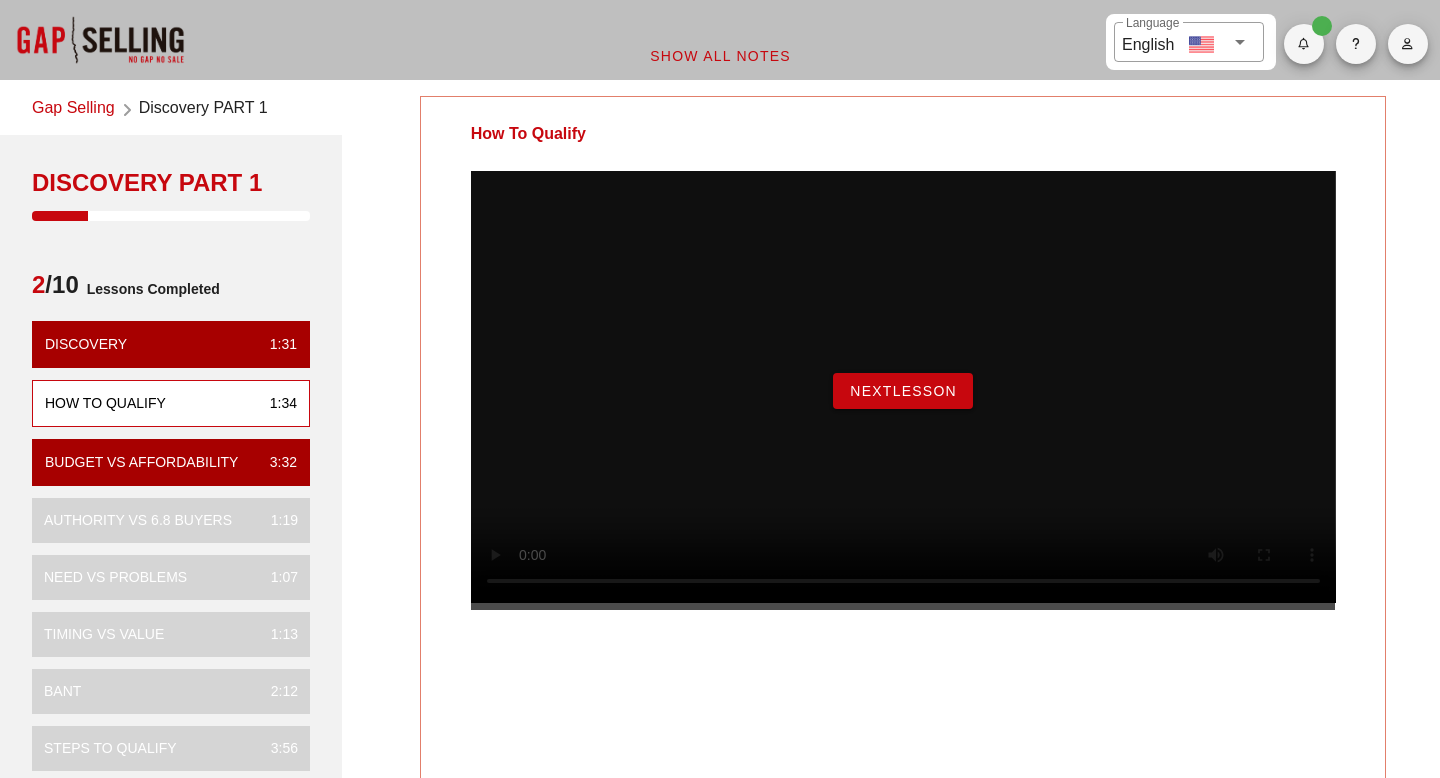 scroll, scrollTop: 0, scrollLeft: 0, axis: both 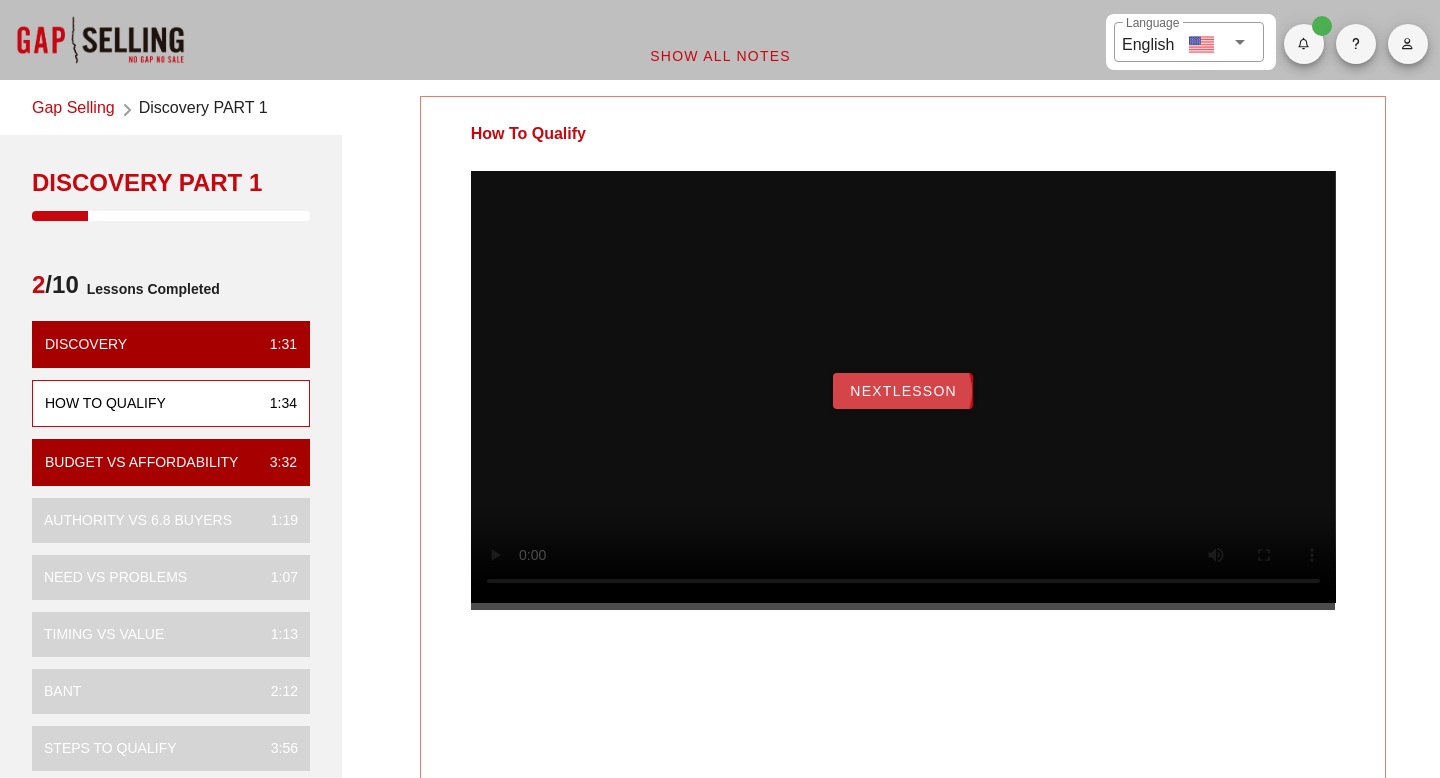 click on "NextLesson" at bounding box center (903, 391) 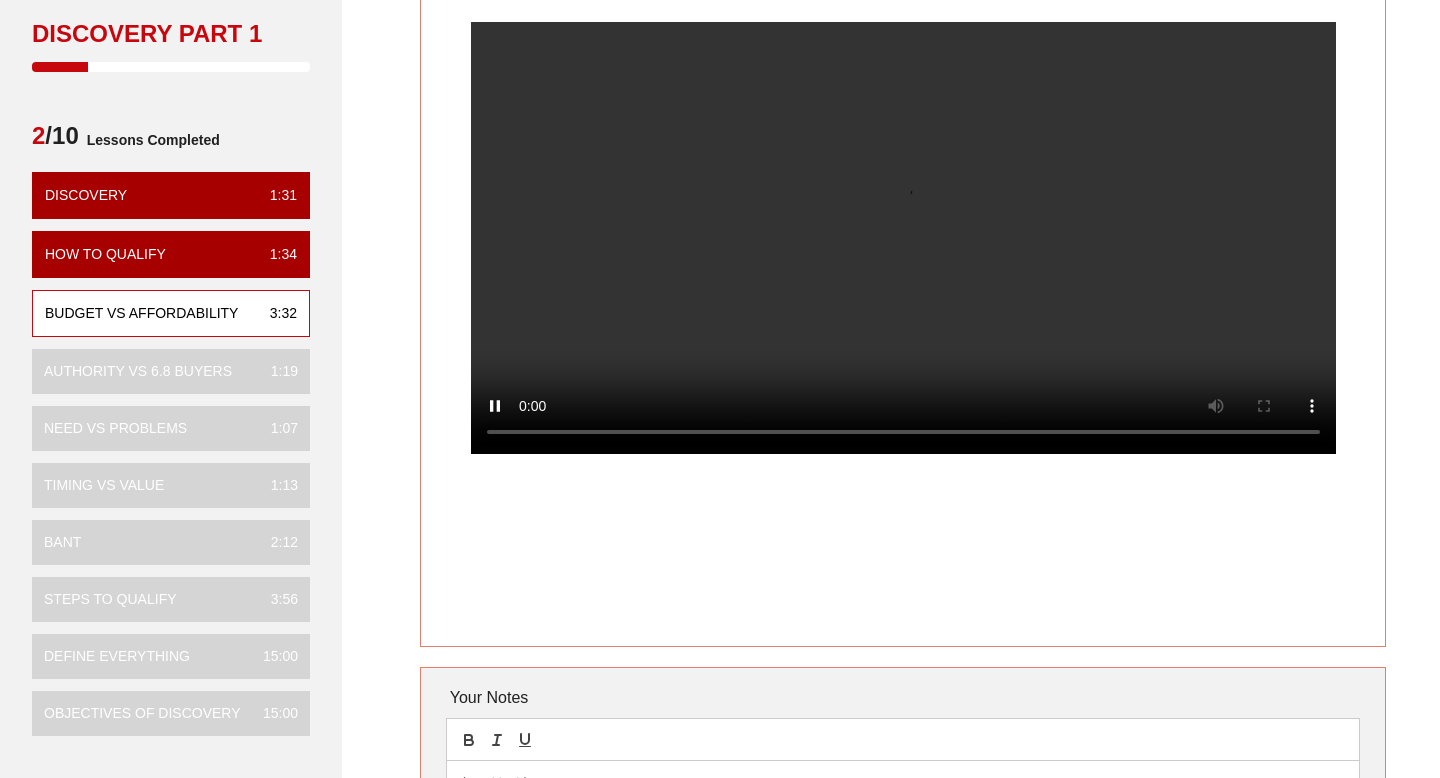 scroll, scrollTop: 154, scrollLeft: 0, axis: vertical 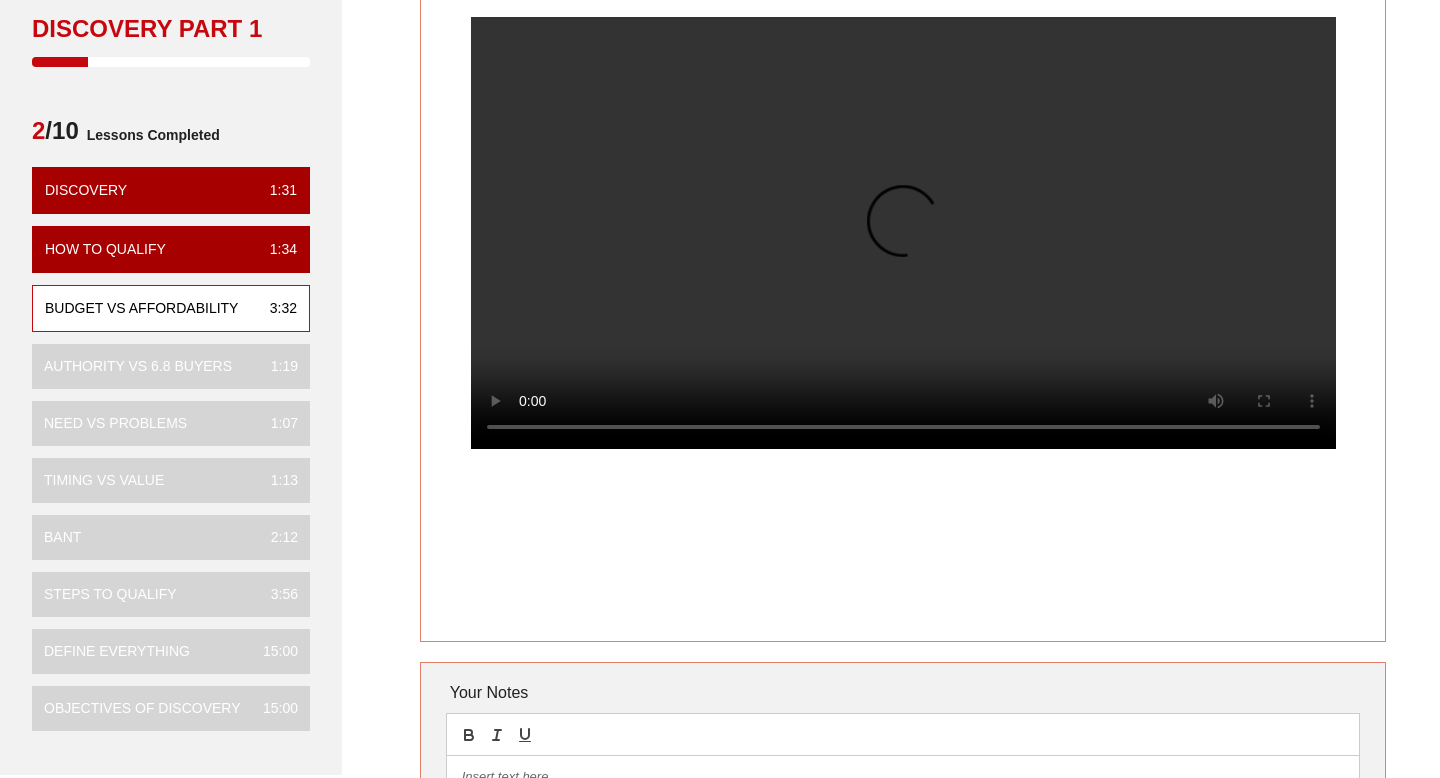 type 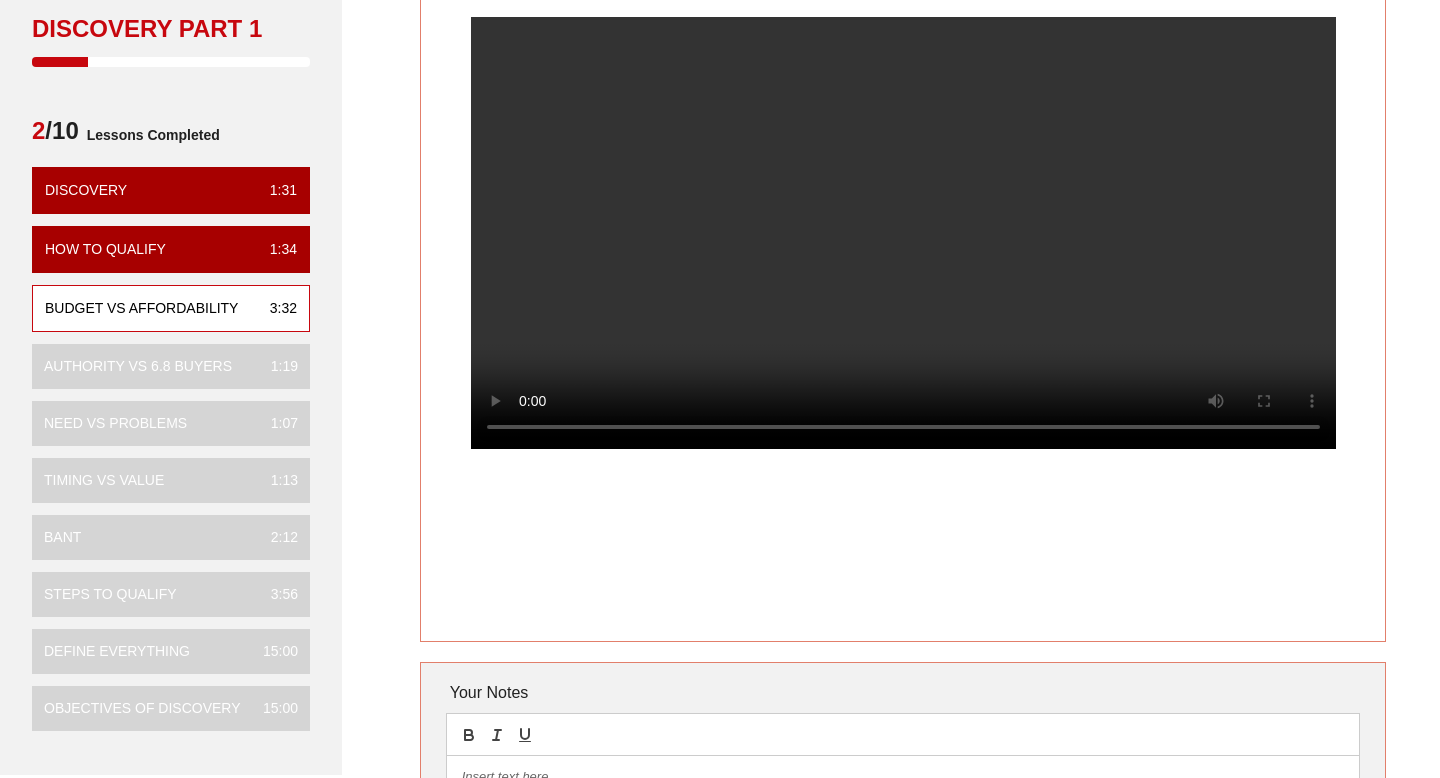 click on "Budget vs Affordability  Your Notes                       Save Note Show All Notes" at bounding box center (903, 439) 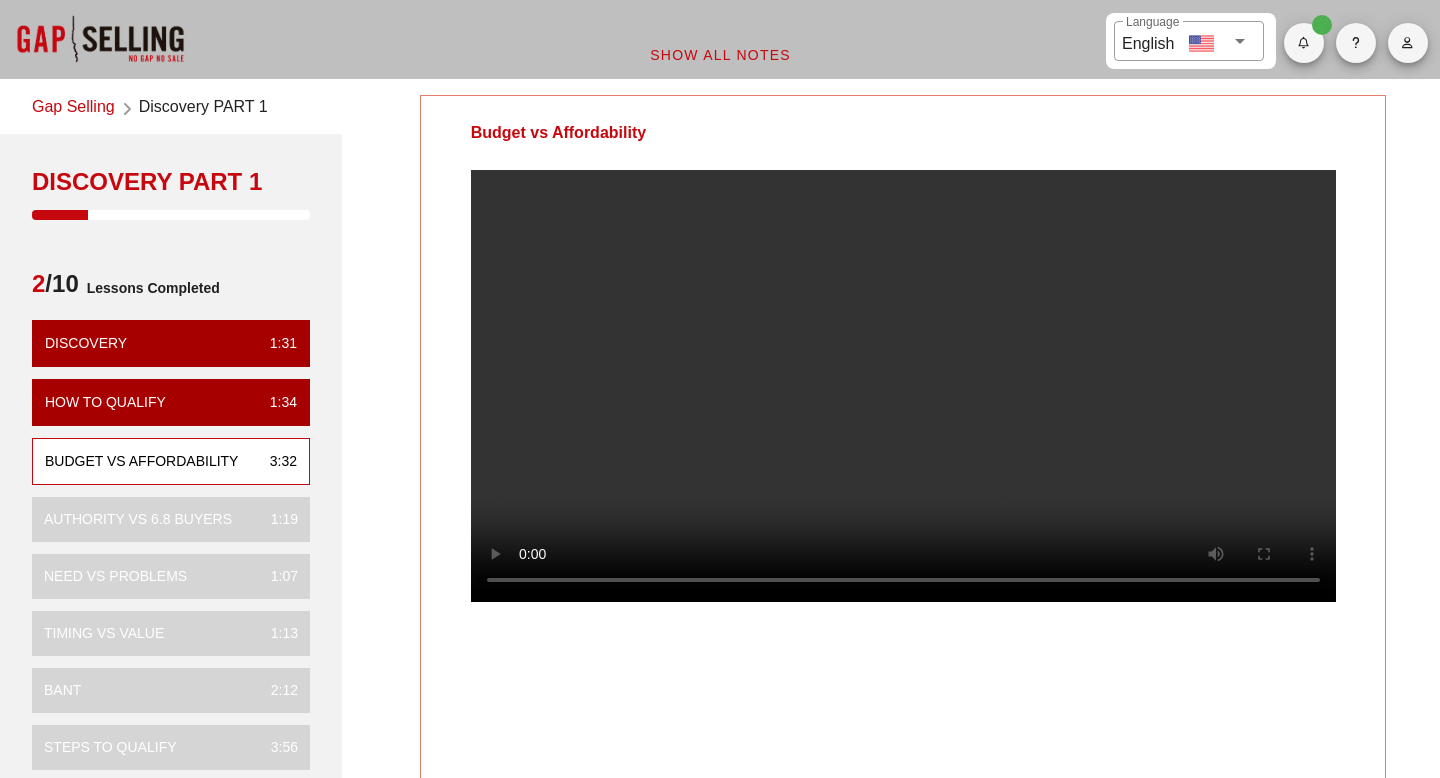 scroll, scrollTop: 0, scrollLeft: 0, axis: both 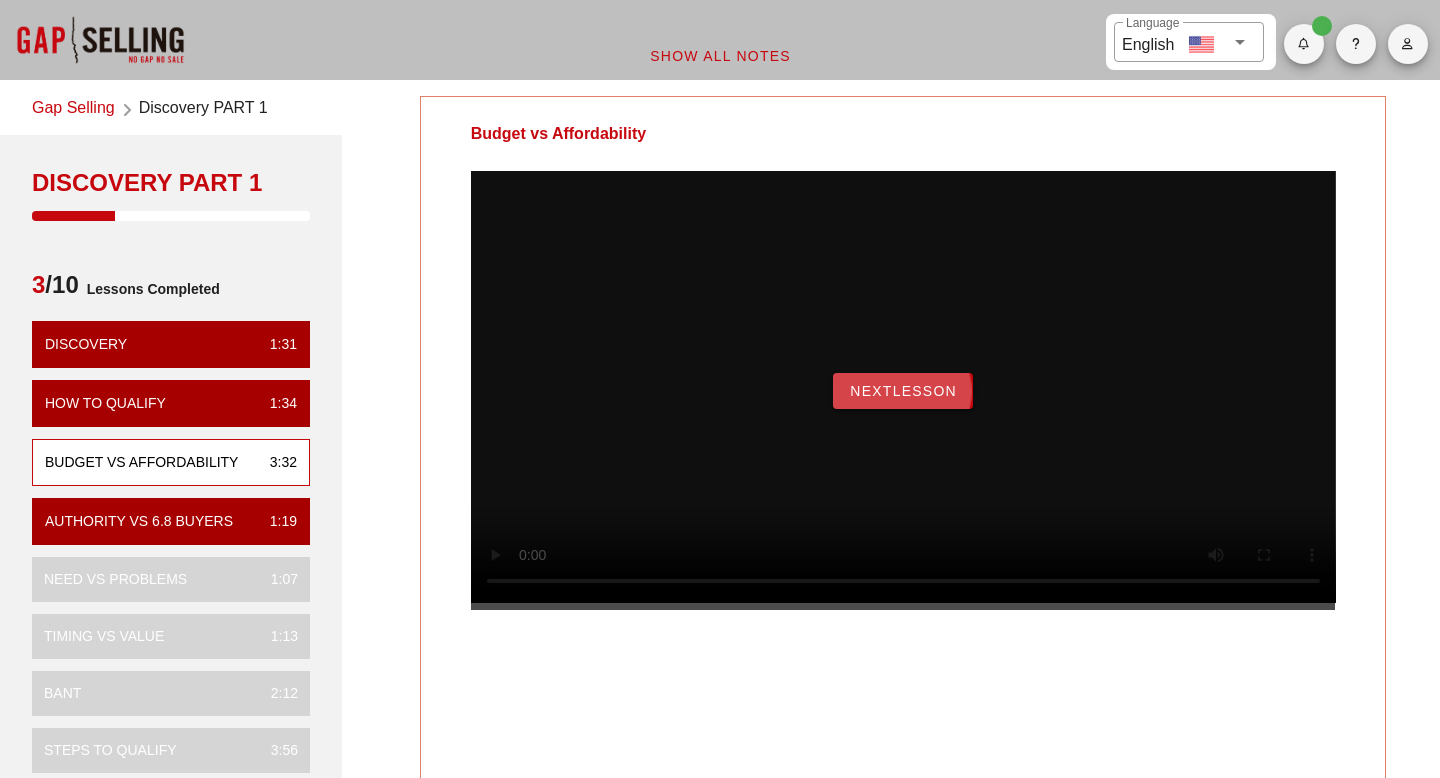 click on "NextLesson" at bounding box center [903, 391] 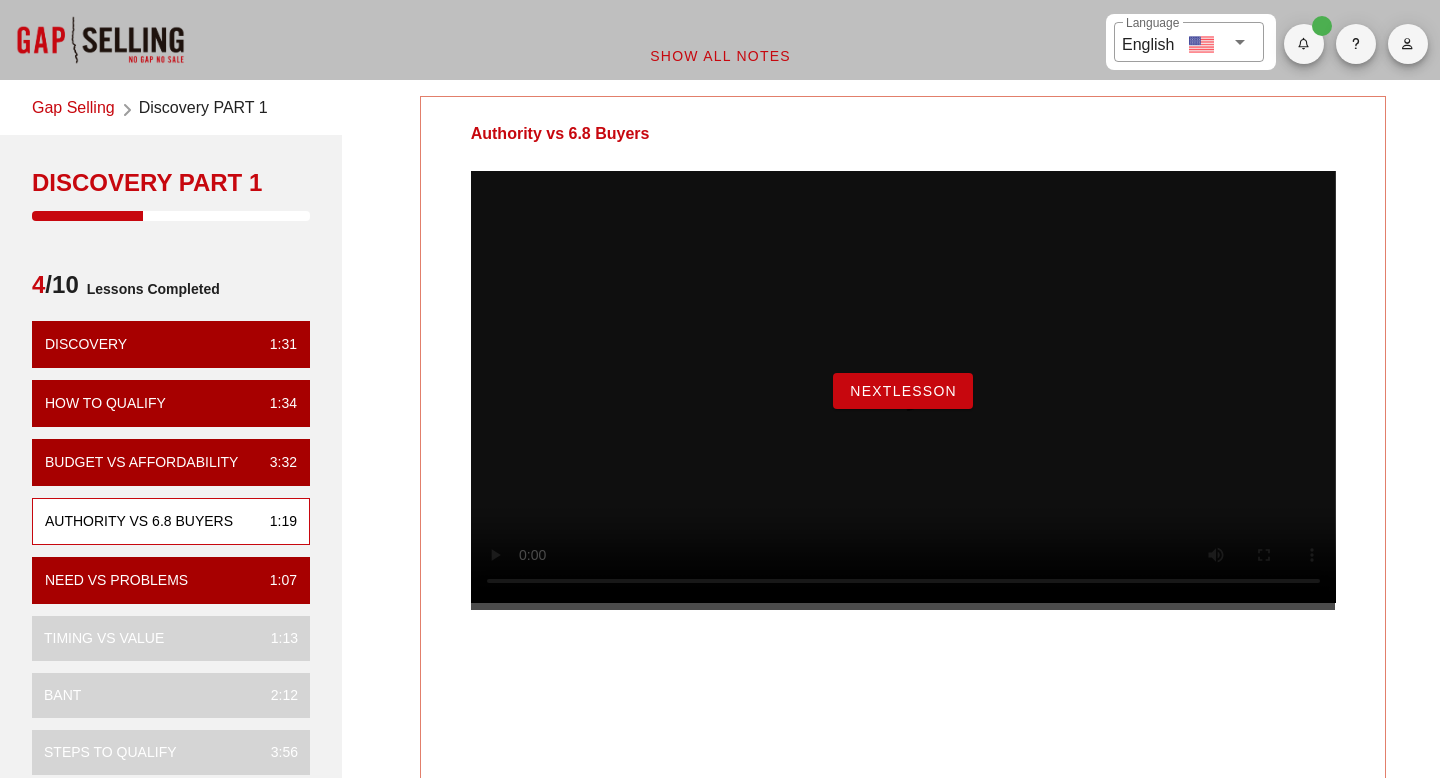 click on "NextLesson" at bounding box center [903, 391] 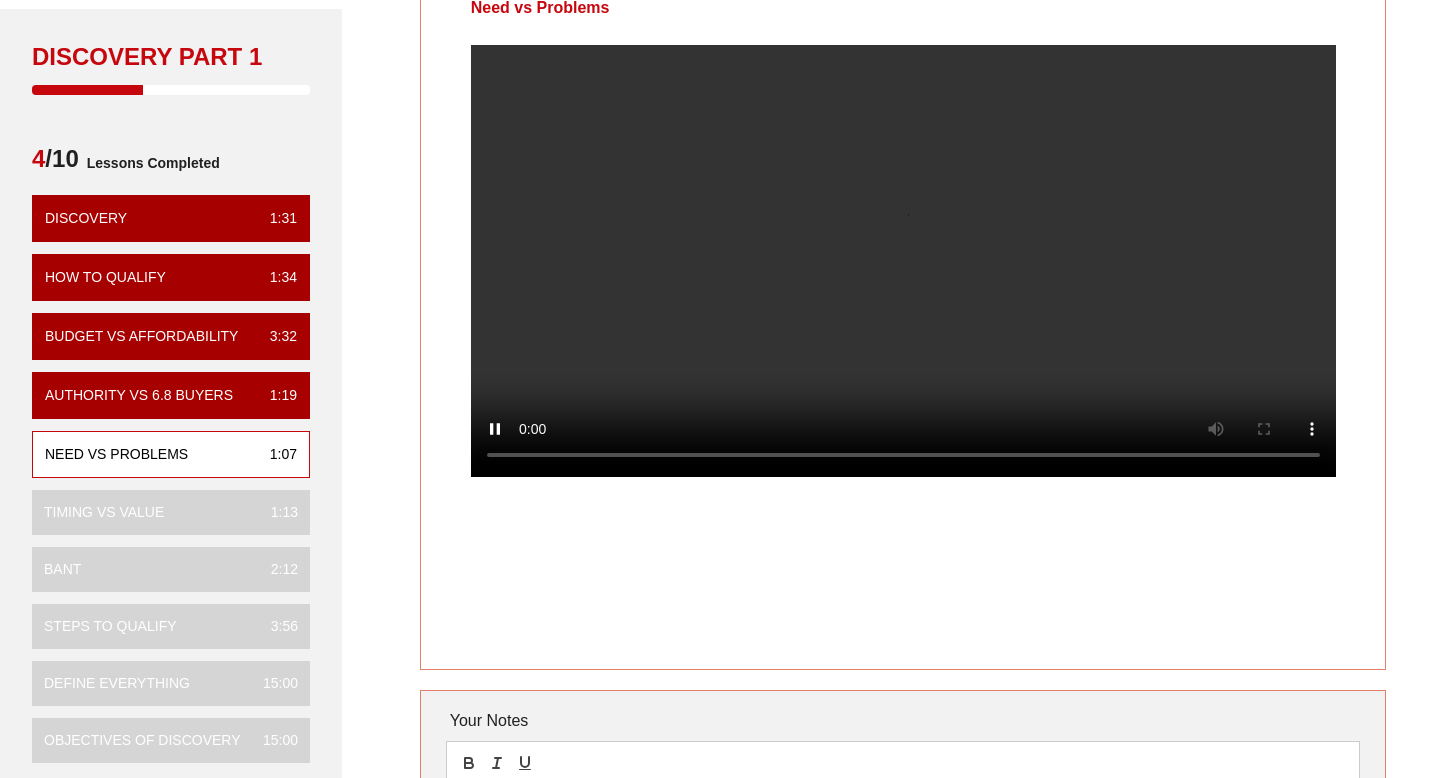 scroll, scrollTop: 141, scrollLeft: 0, axis: vertical 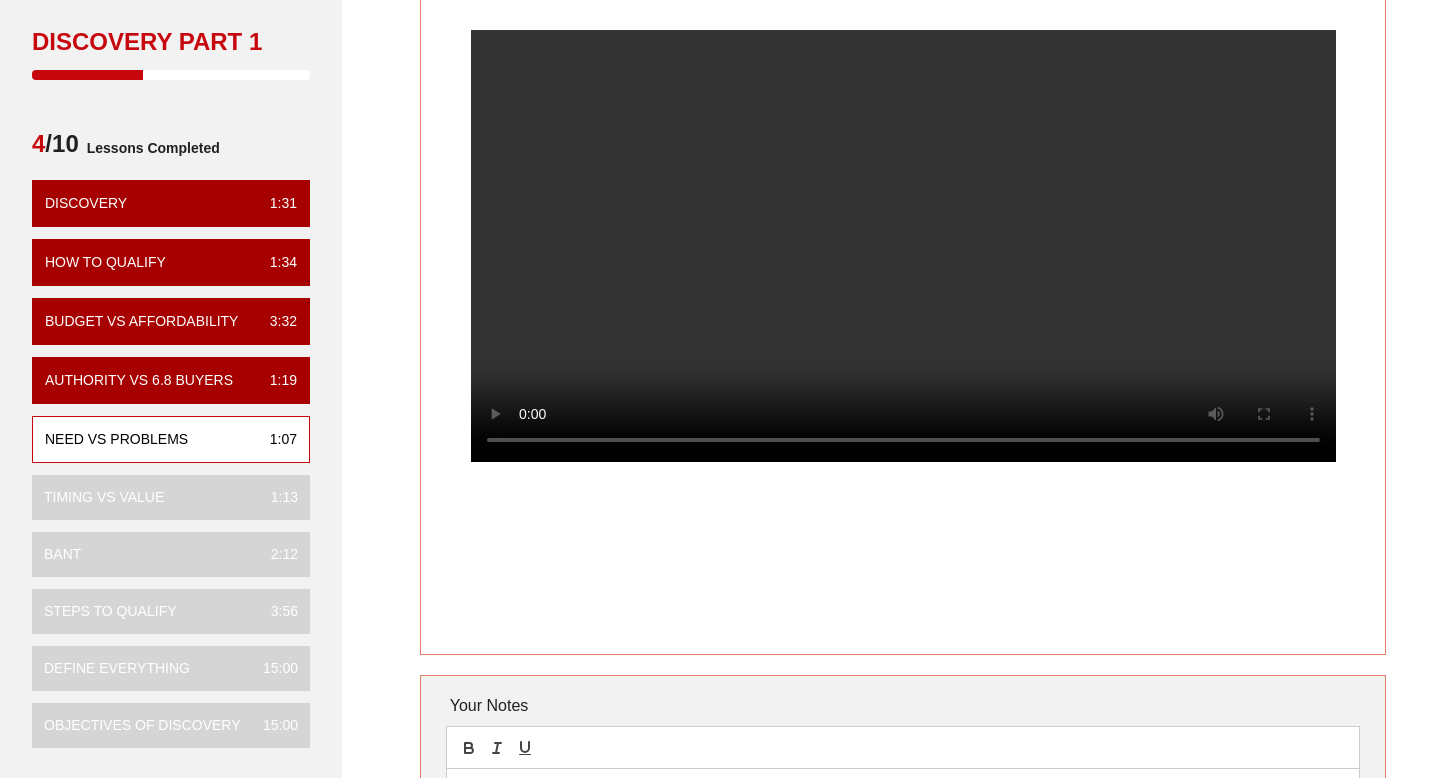 click on "Need vs Problems" at bounding box center [903, 305] 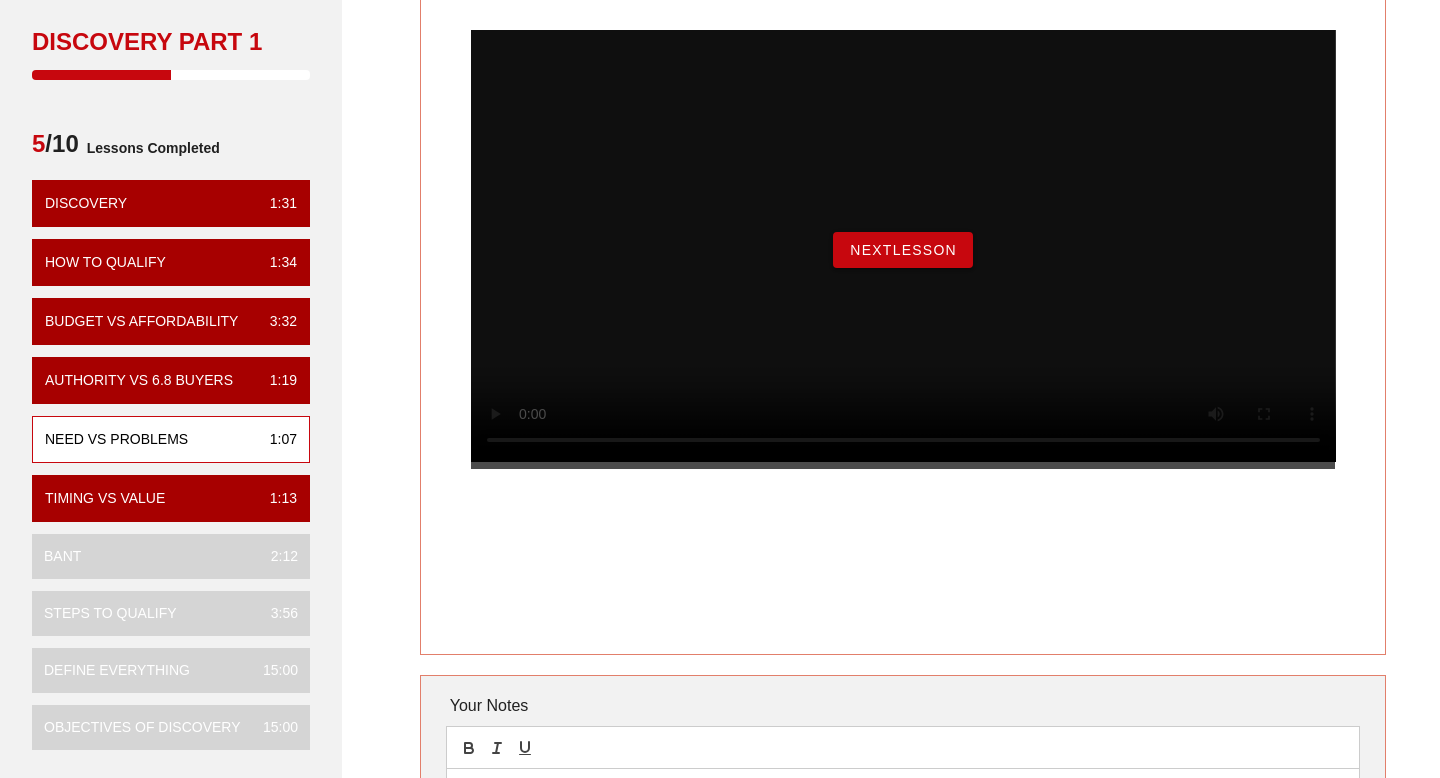 click on "NextLesson" at bounding box center [903, 250] 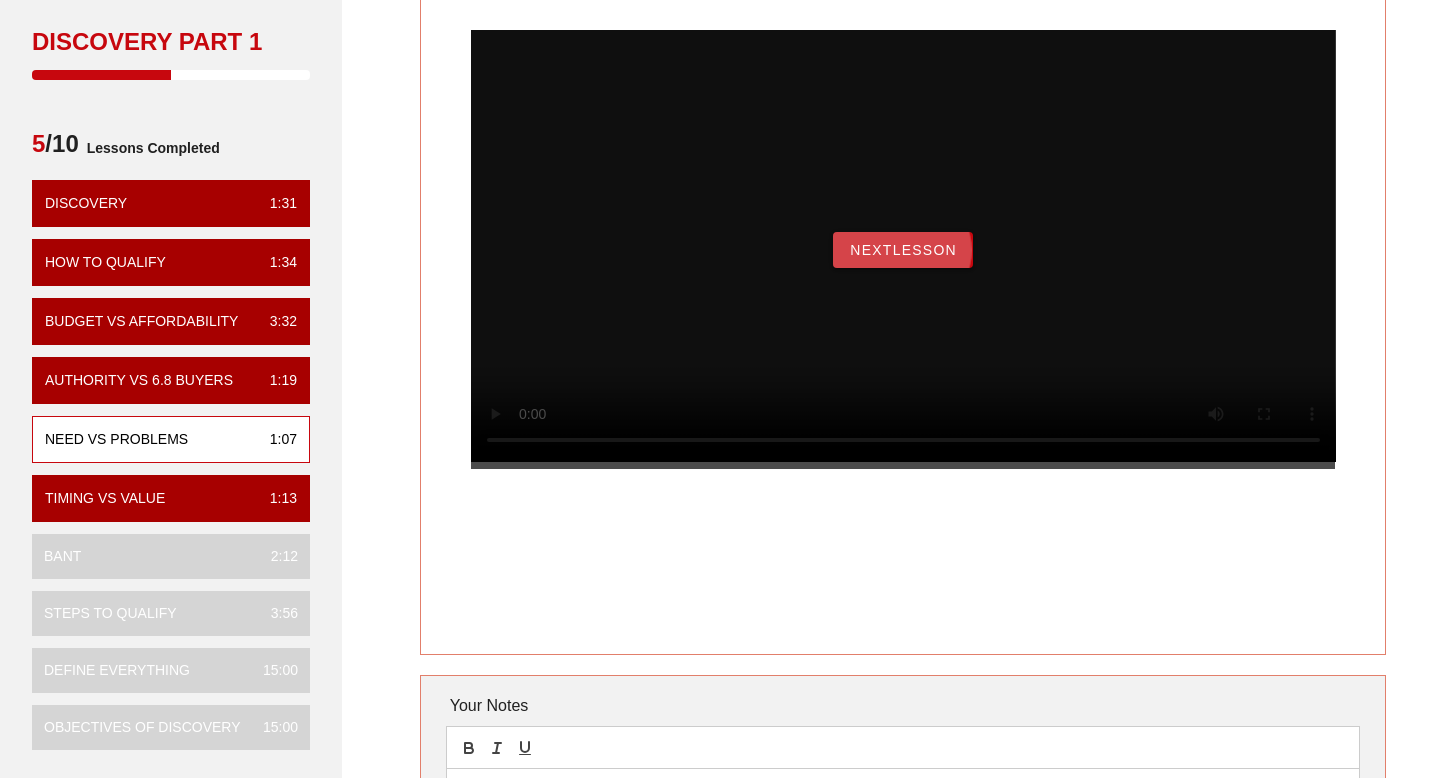 scroll, scrollTop: 0, scrollLeft: 0, axis: both 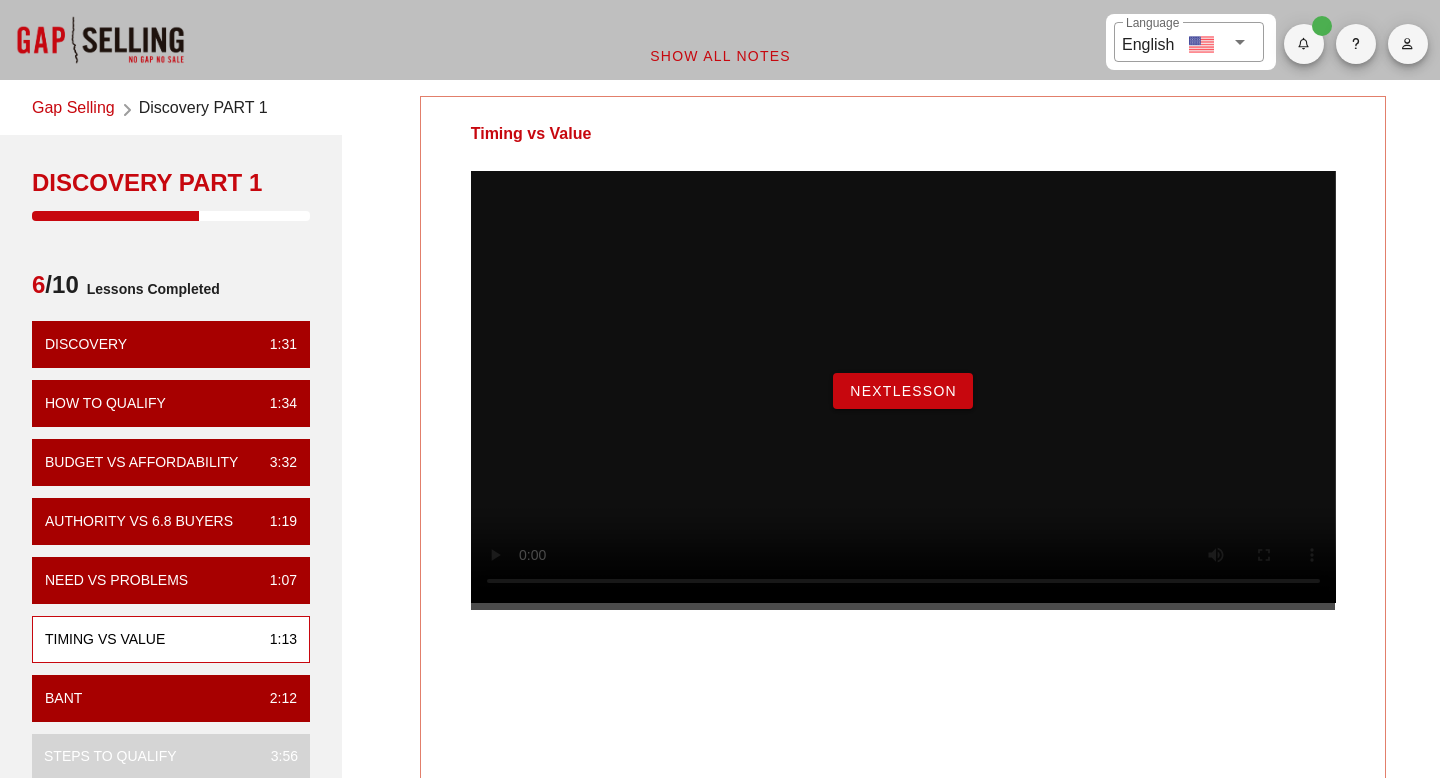 click on "NextLesson" at bounding box center (903, 391) 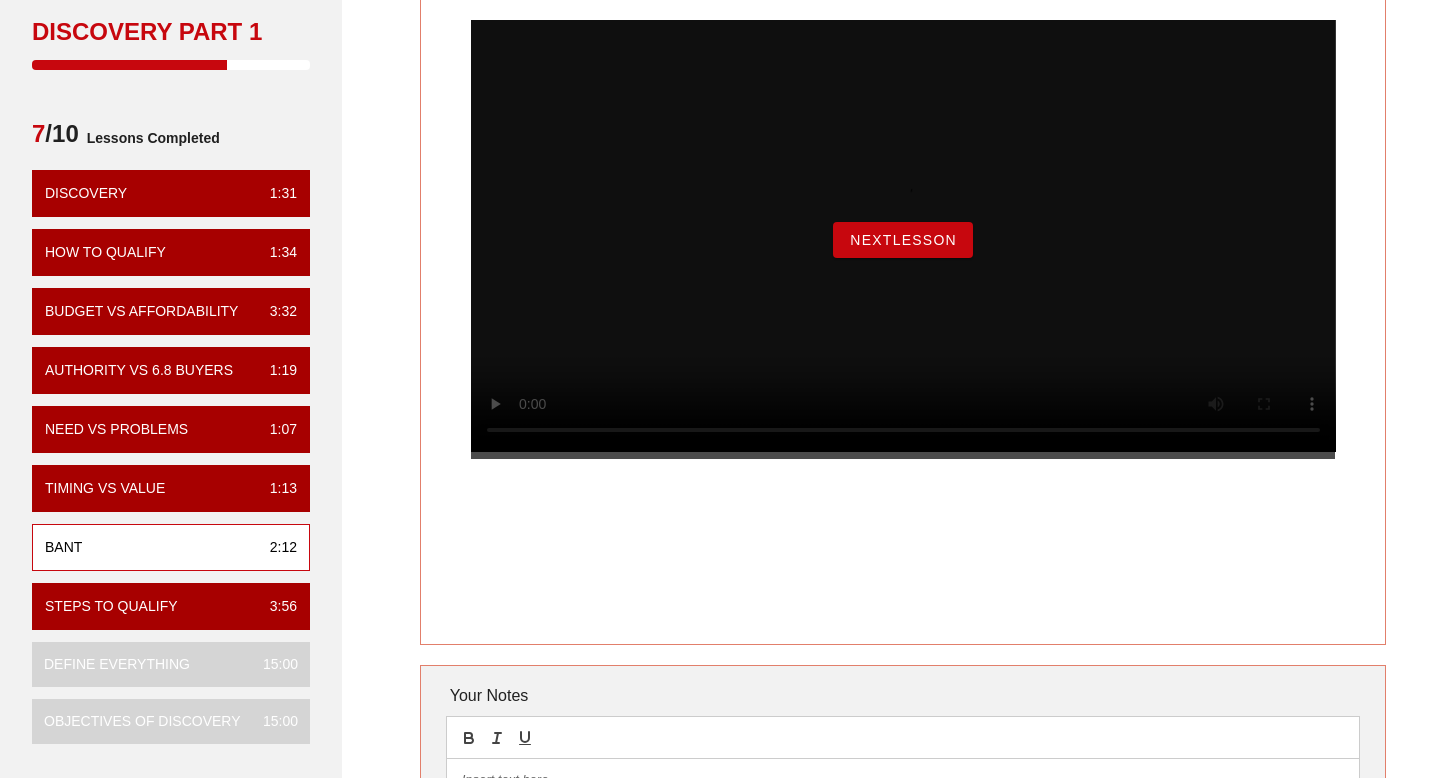 scroll, scrollTop: 131, scrollLeft: 0, axis: vertical 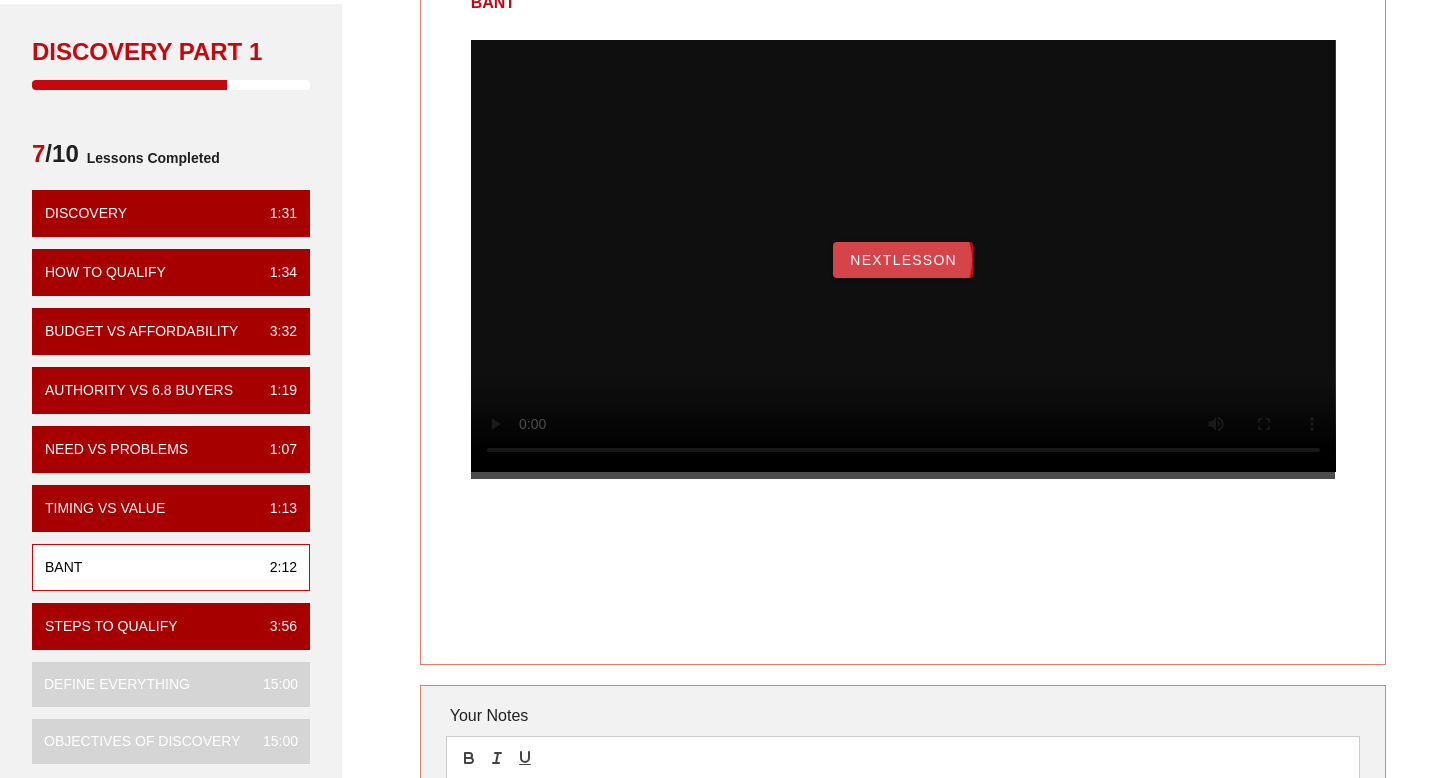 click on "NextLesson" at bounding box center [903, 260] 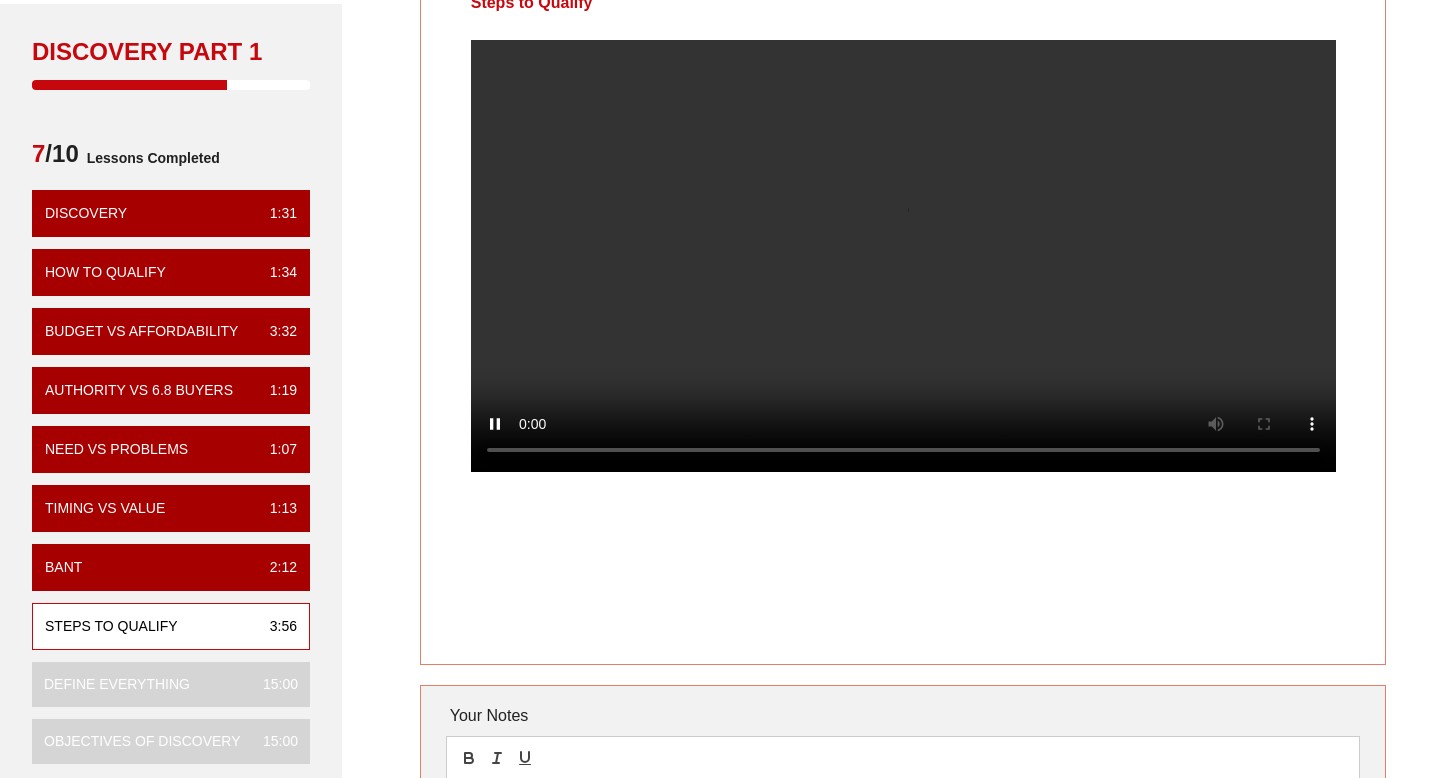 scroll, scrollTop: 0, scrollLeft: 0, axis: both 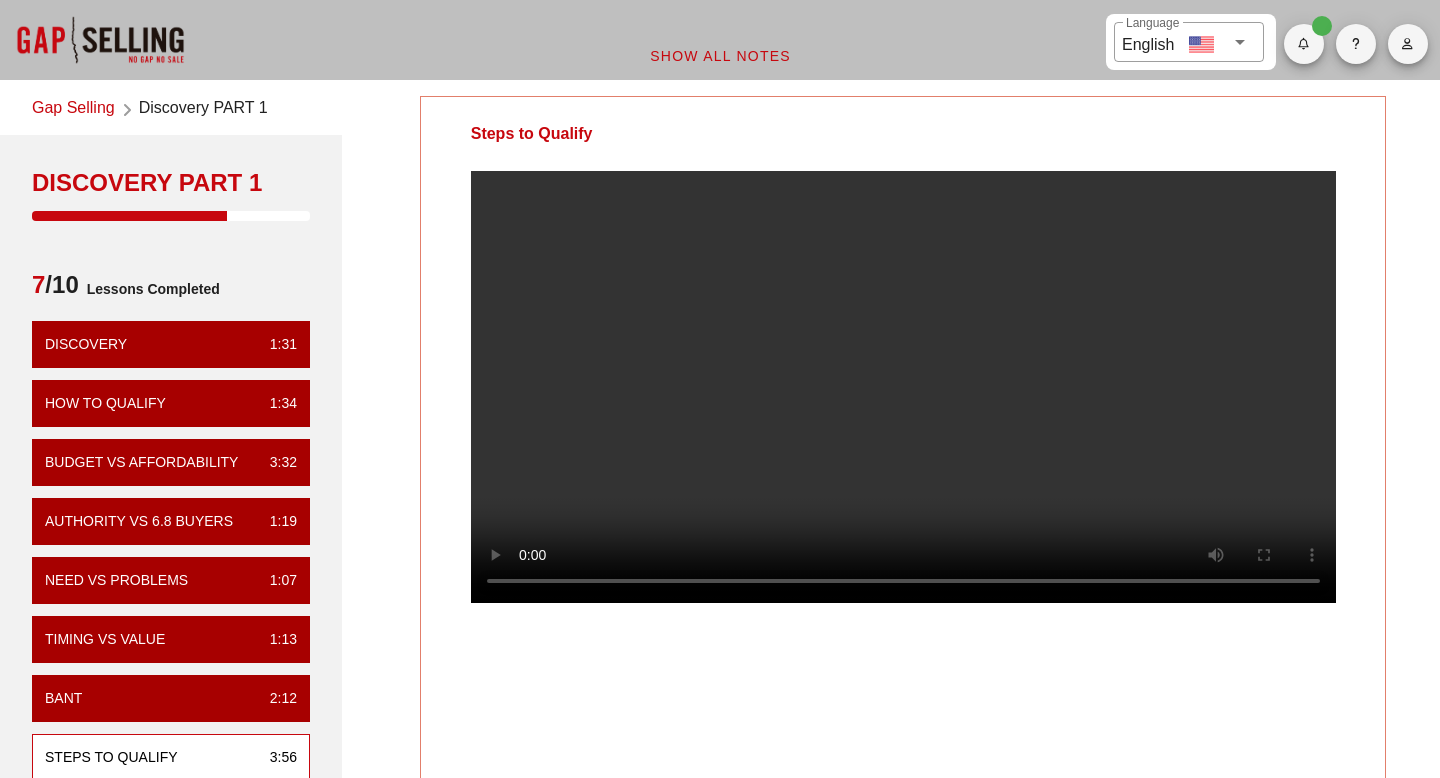 click at bounding box center [903, 403] 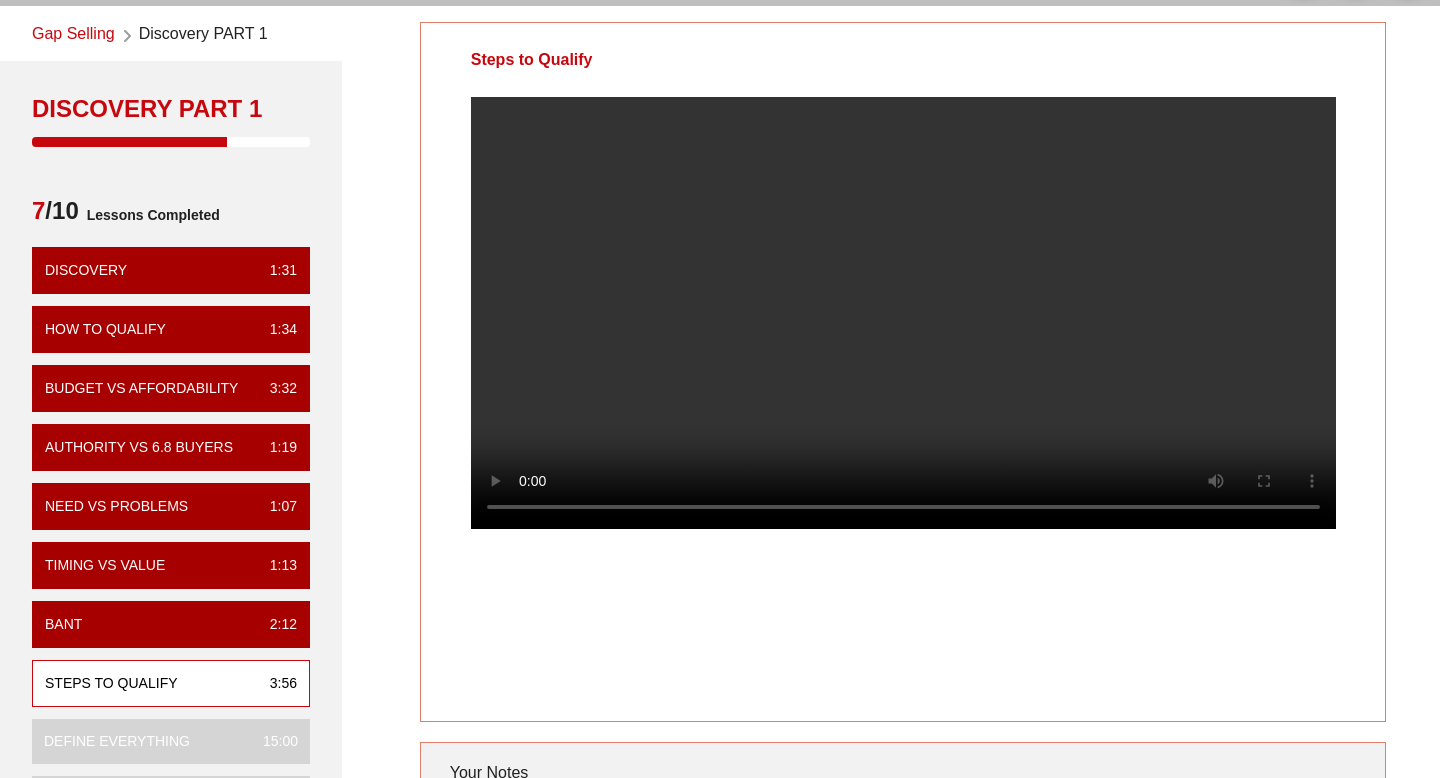 scroll, scrollTop: 91, scrollLeft: 0, axis: vertical 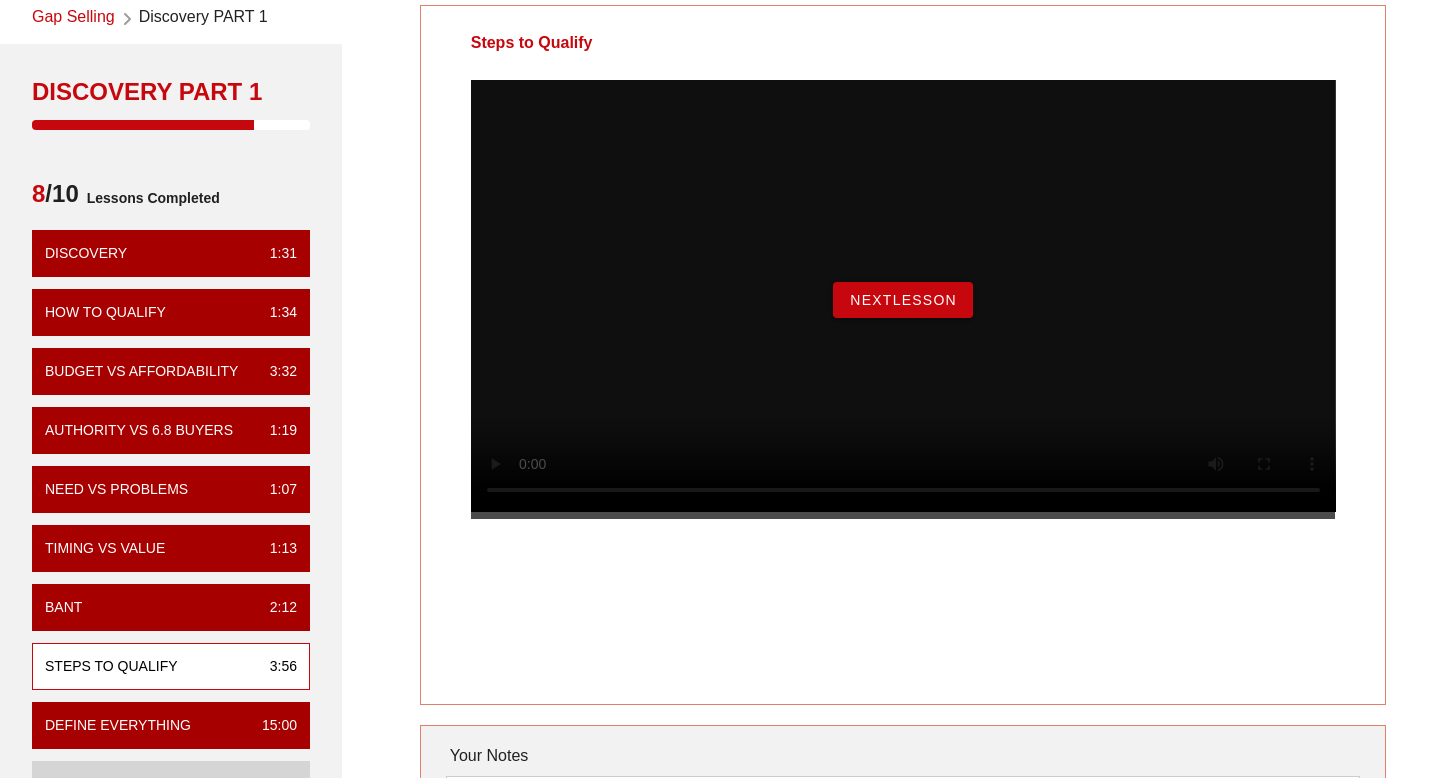 click on "NextLesson" at bounding box center [903, 300] 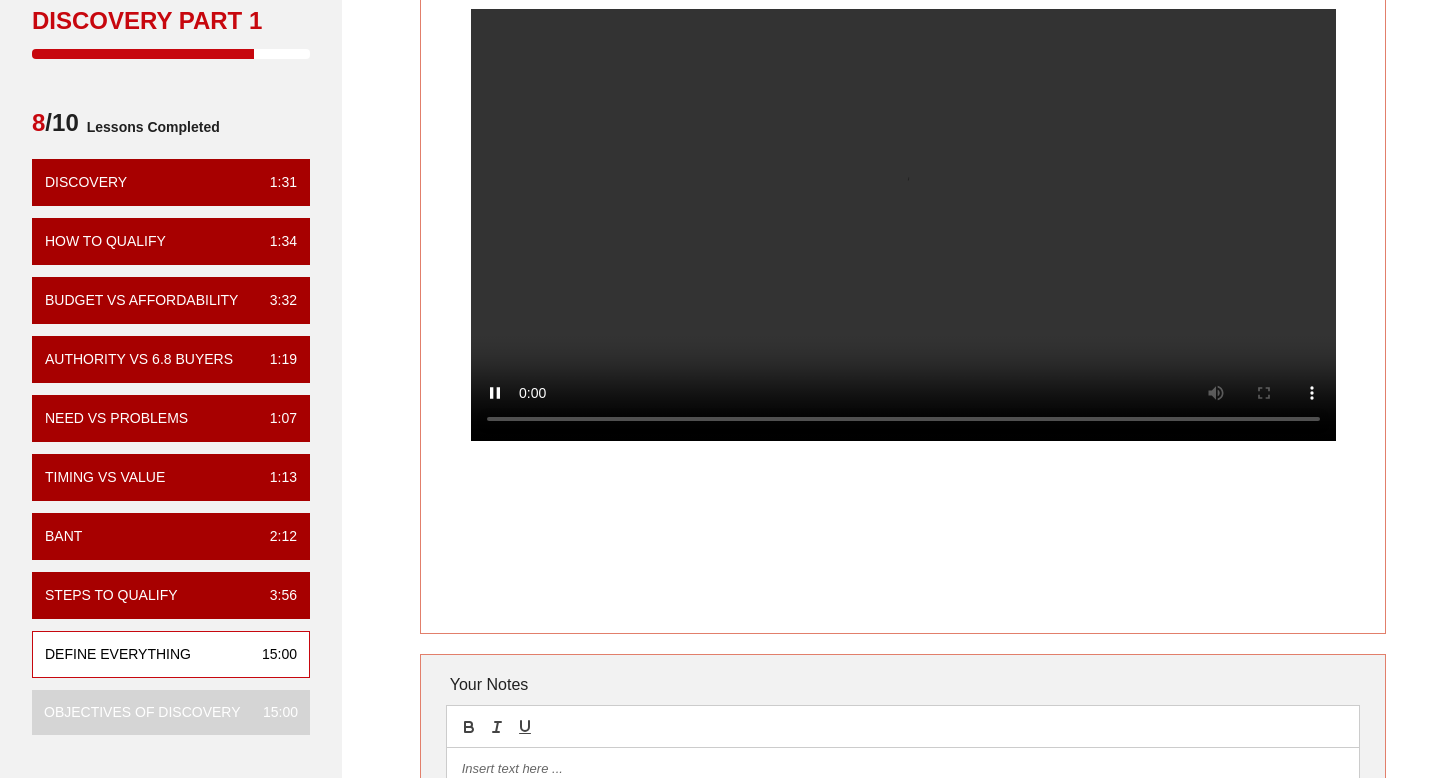 scroll, scrollTop: 161, scrollLeft: 0, axis: vertical 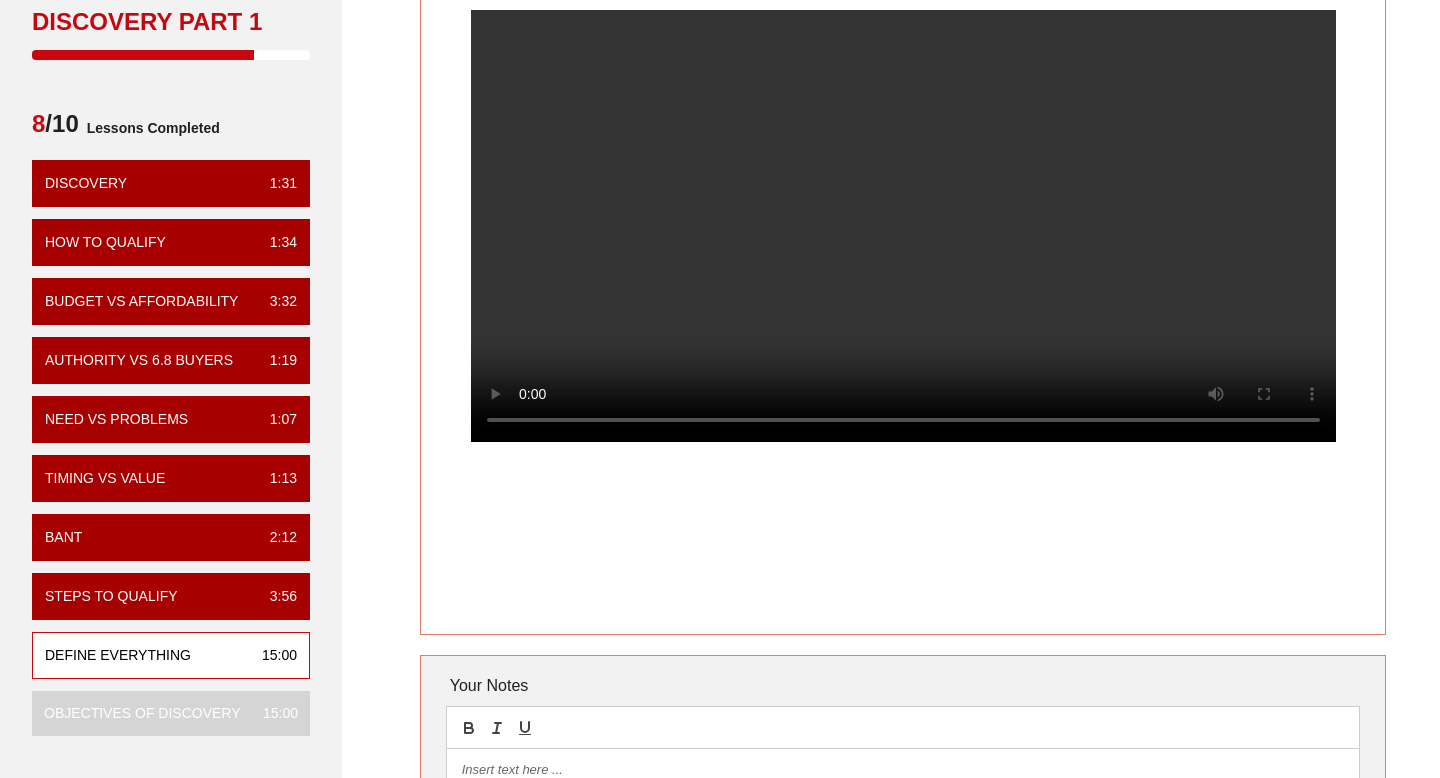 click on "Define Everything" at bounding box center (903, 285) 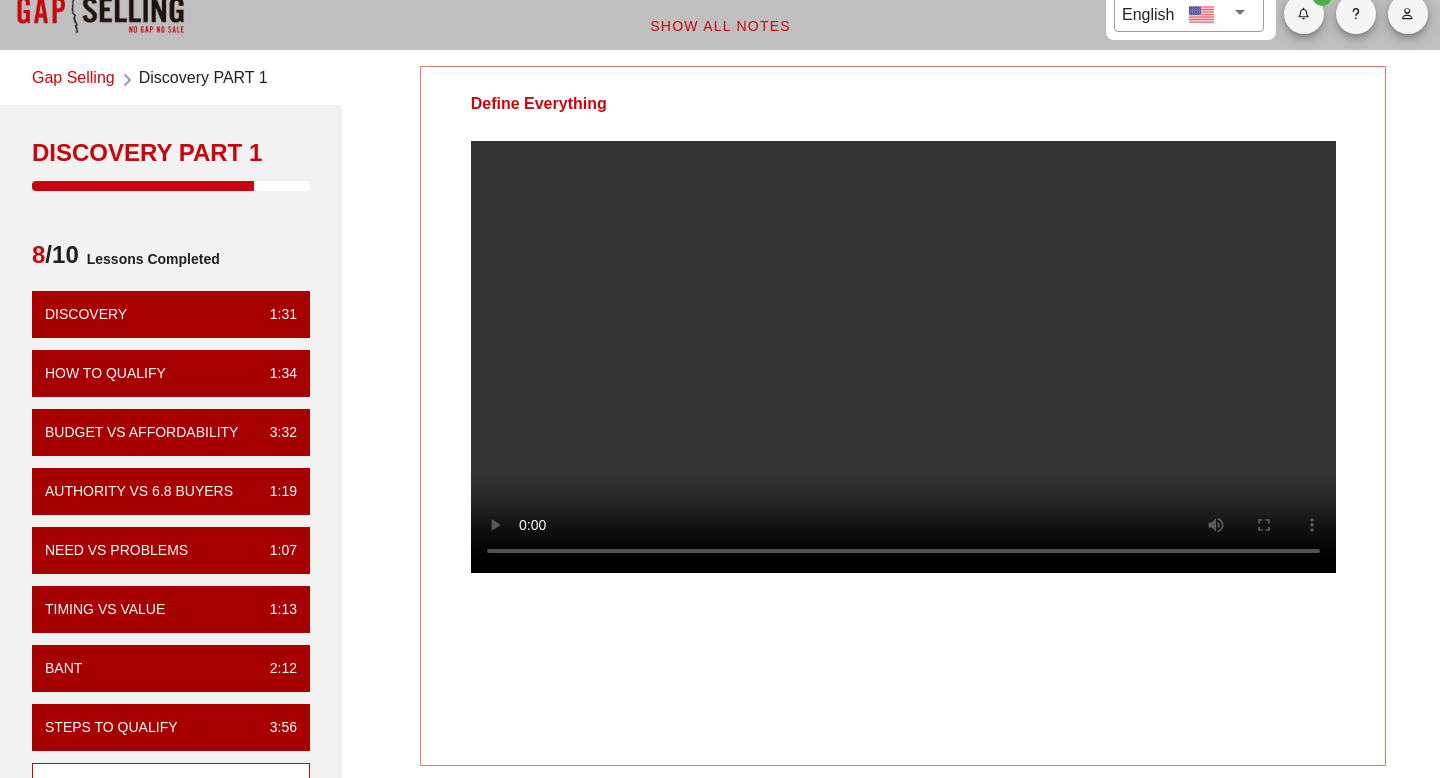 scroll, scrollTop: 29, scrollLeft: 0, axis: vertical 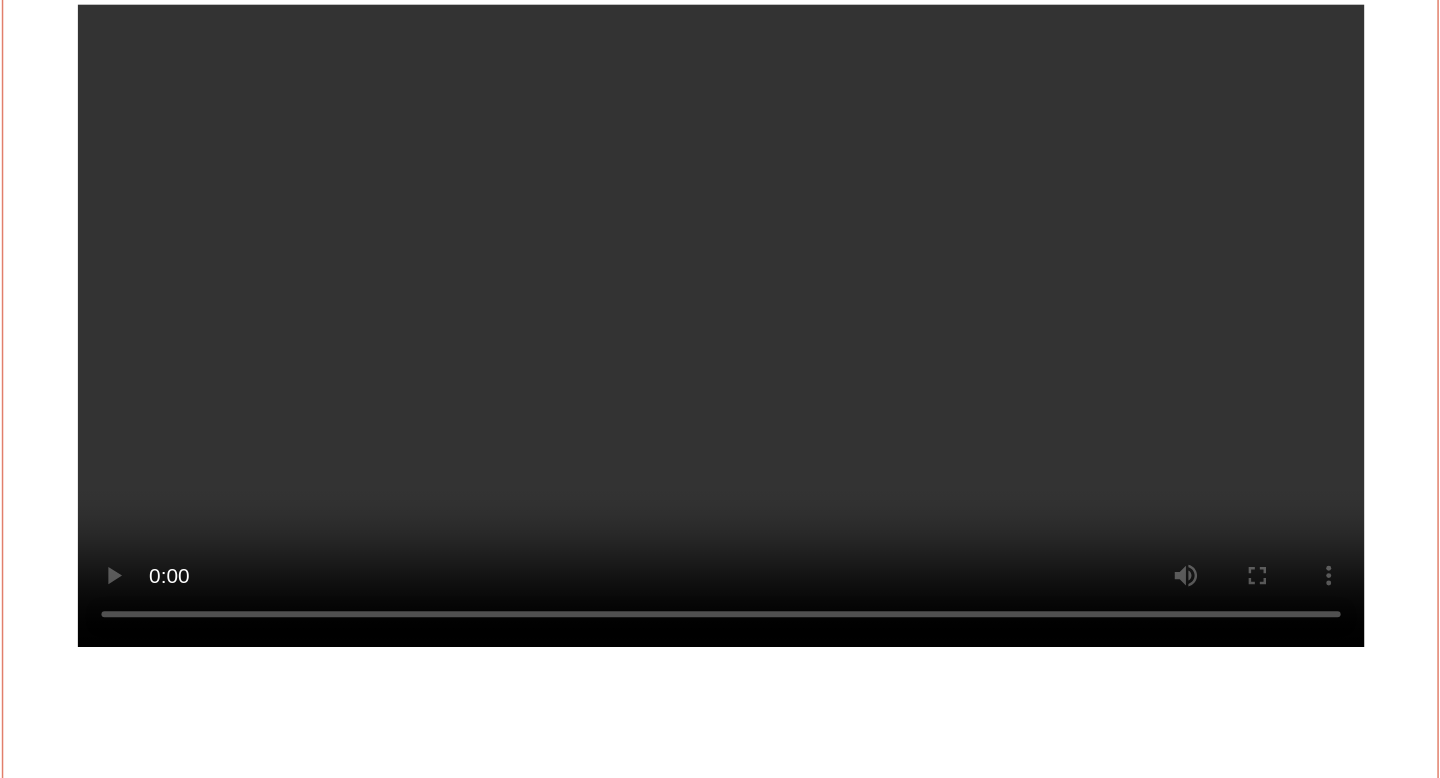 click at bounding box center (903, 358) 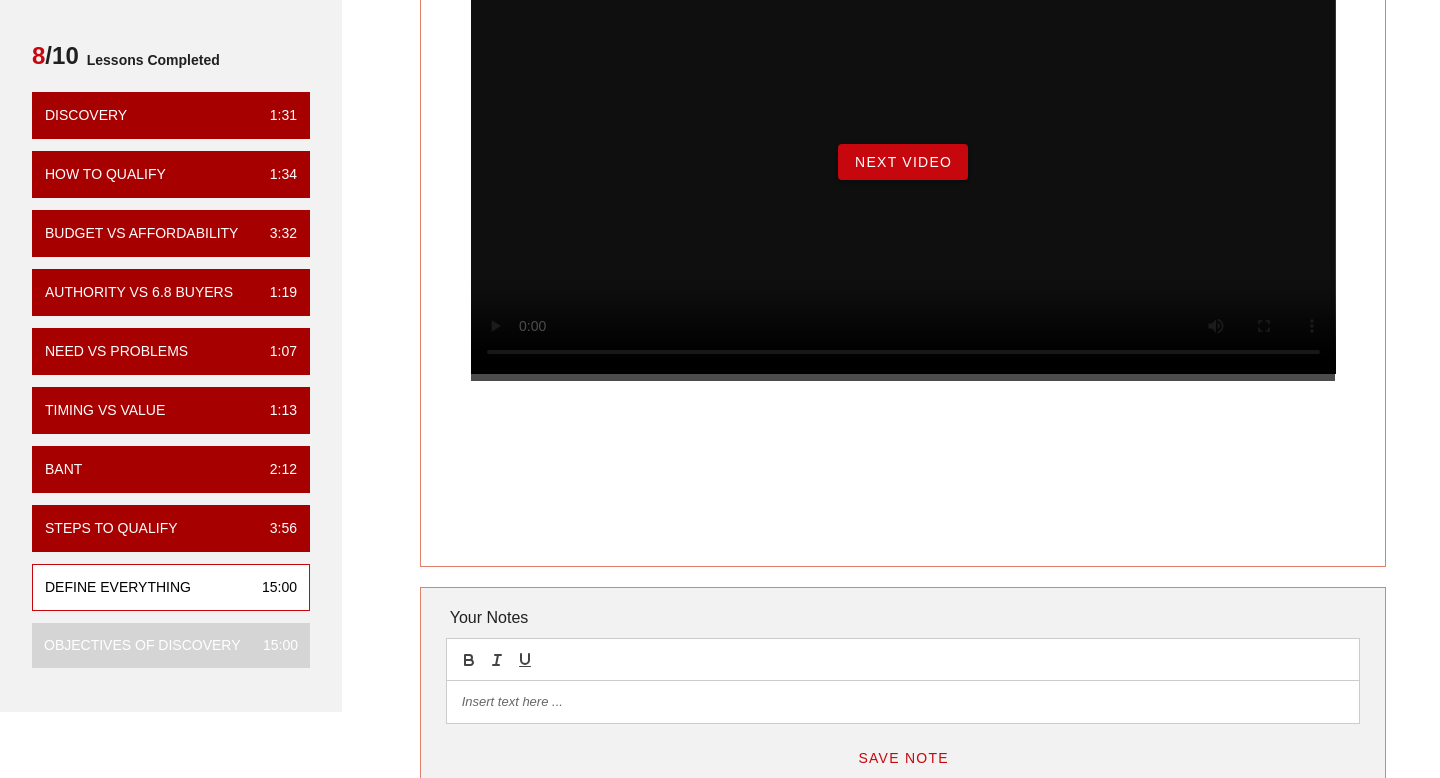 scroll, scrollTop: 246, scrollLeft: 0, axis: vertical 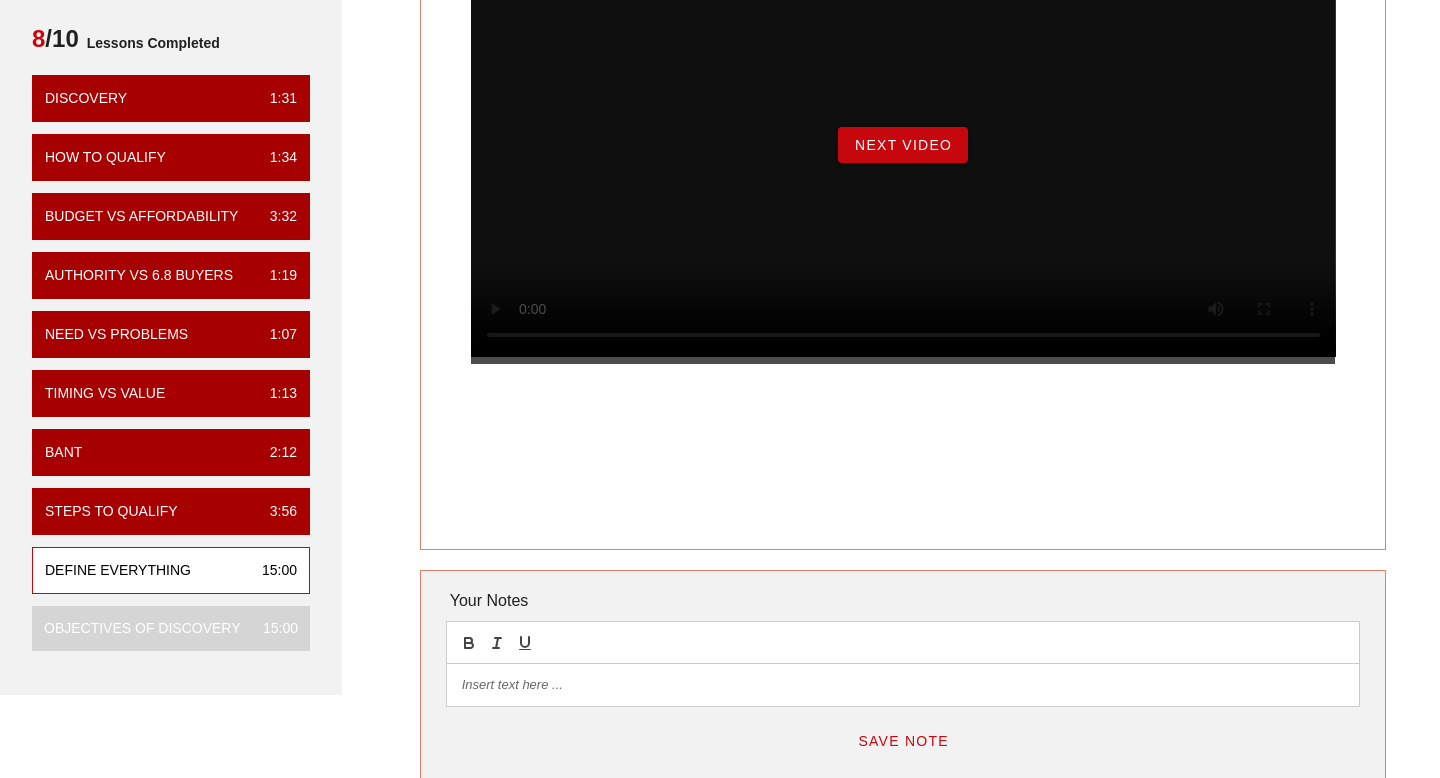 click on "Next Video" at bounding box center (903, 145) 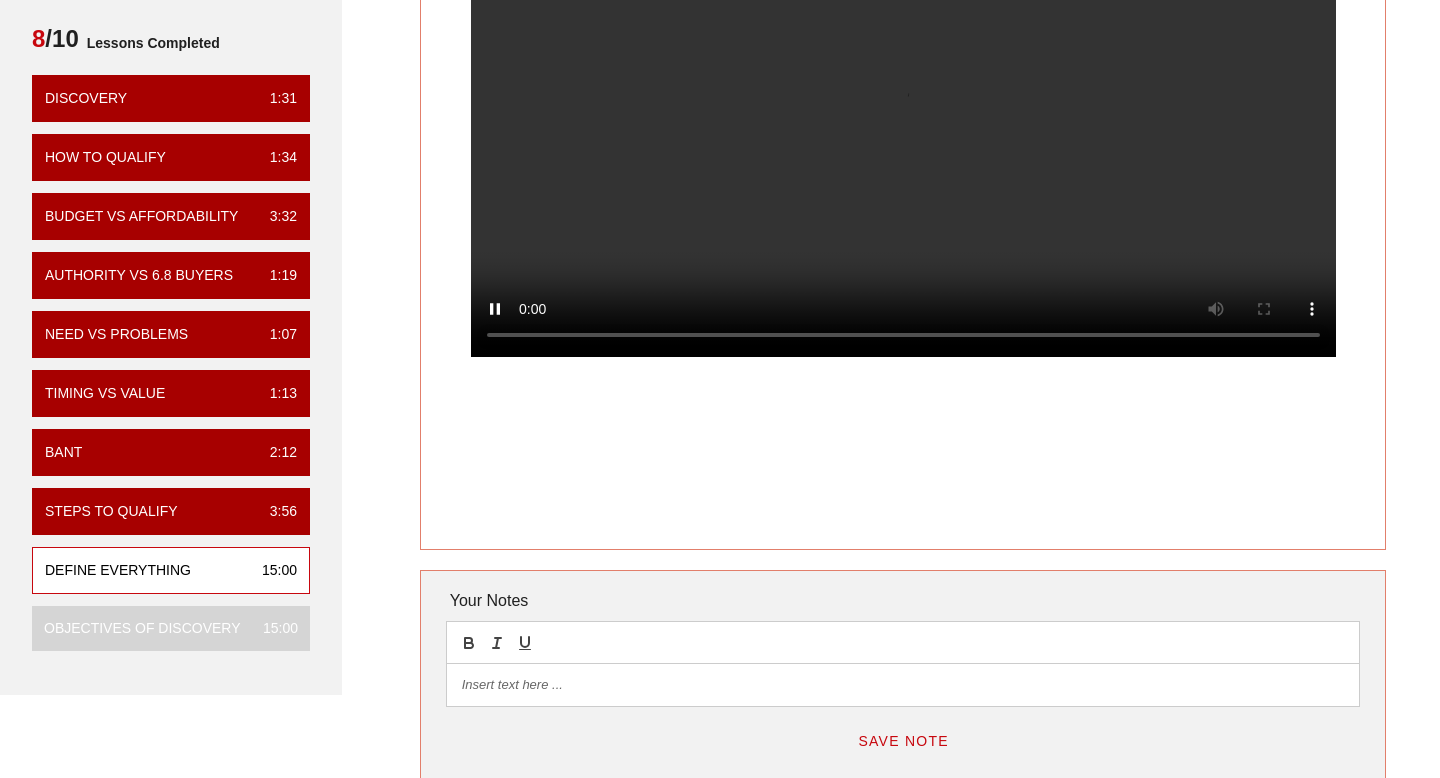 scroll, scrollTop: 0, scrollLeft: 0, axis: both 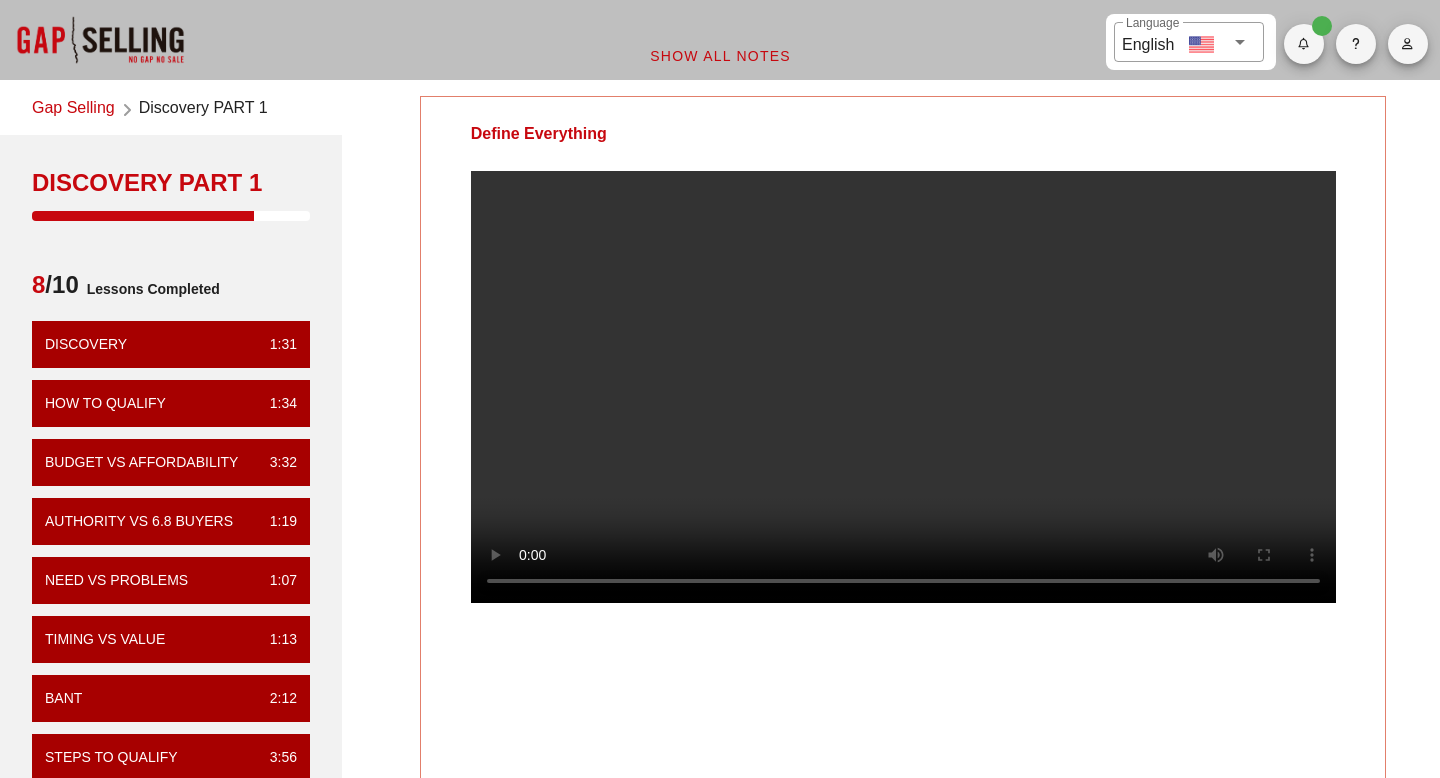 click at bounding box center (903, 403) 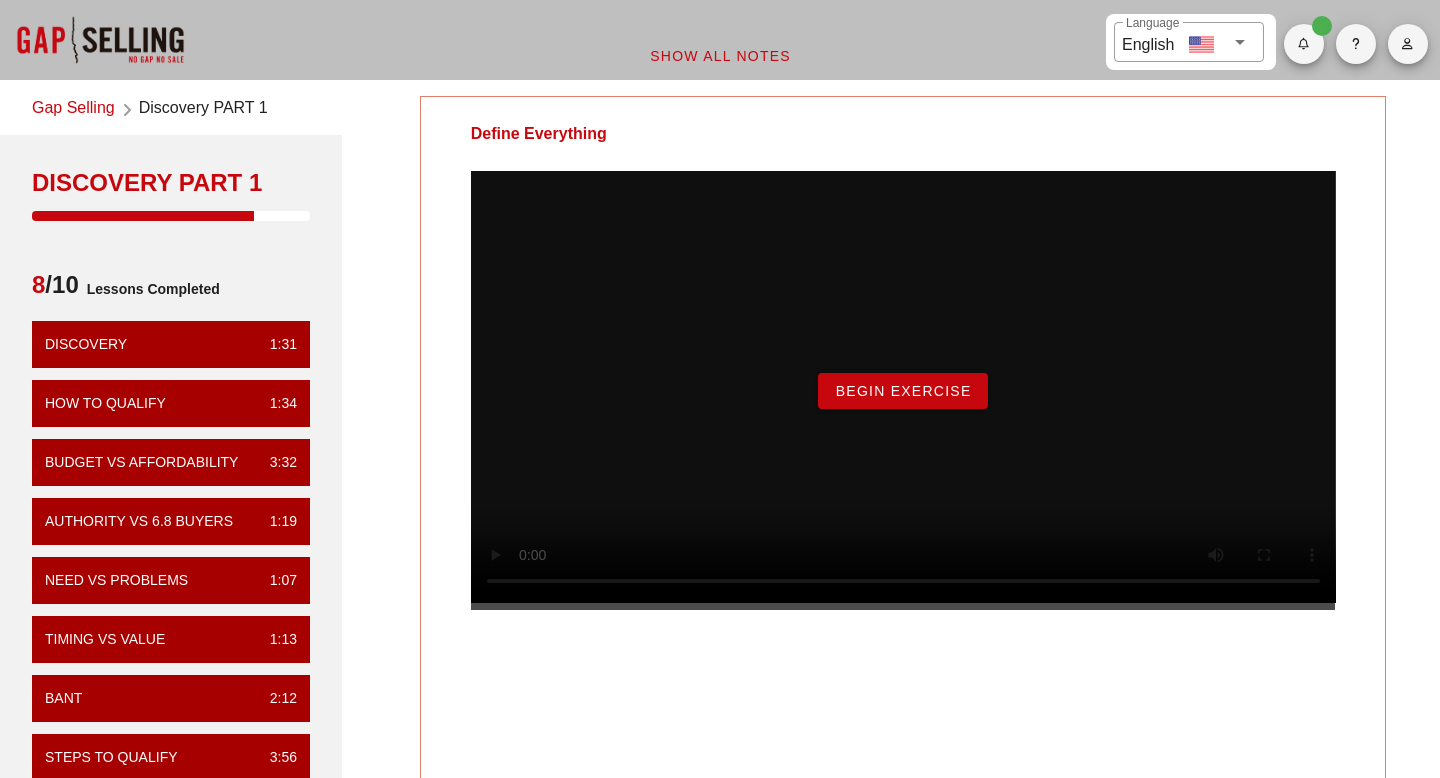 click on "Begin Exercise" at bounding box center [902, 391] 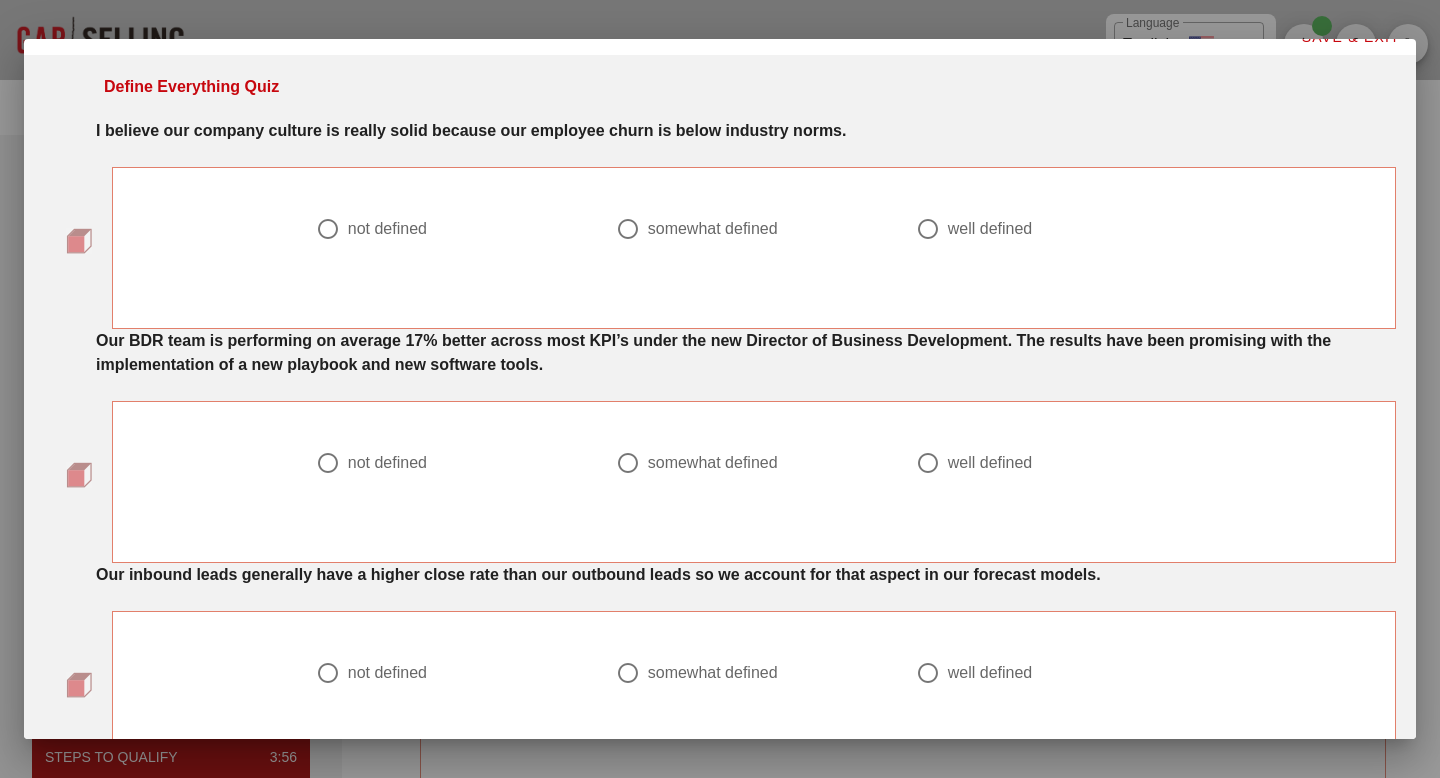 scroll, scrollTop: 0, scrollLeft: 0, axis: both 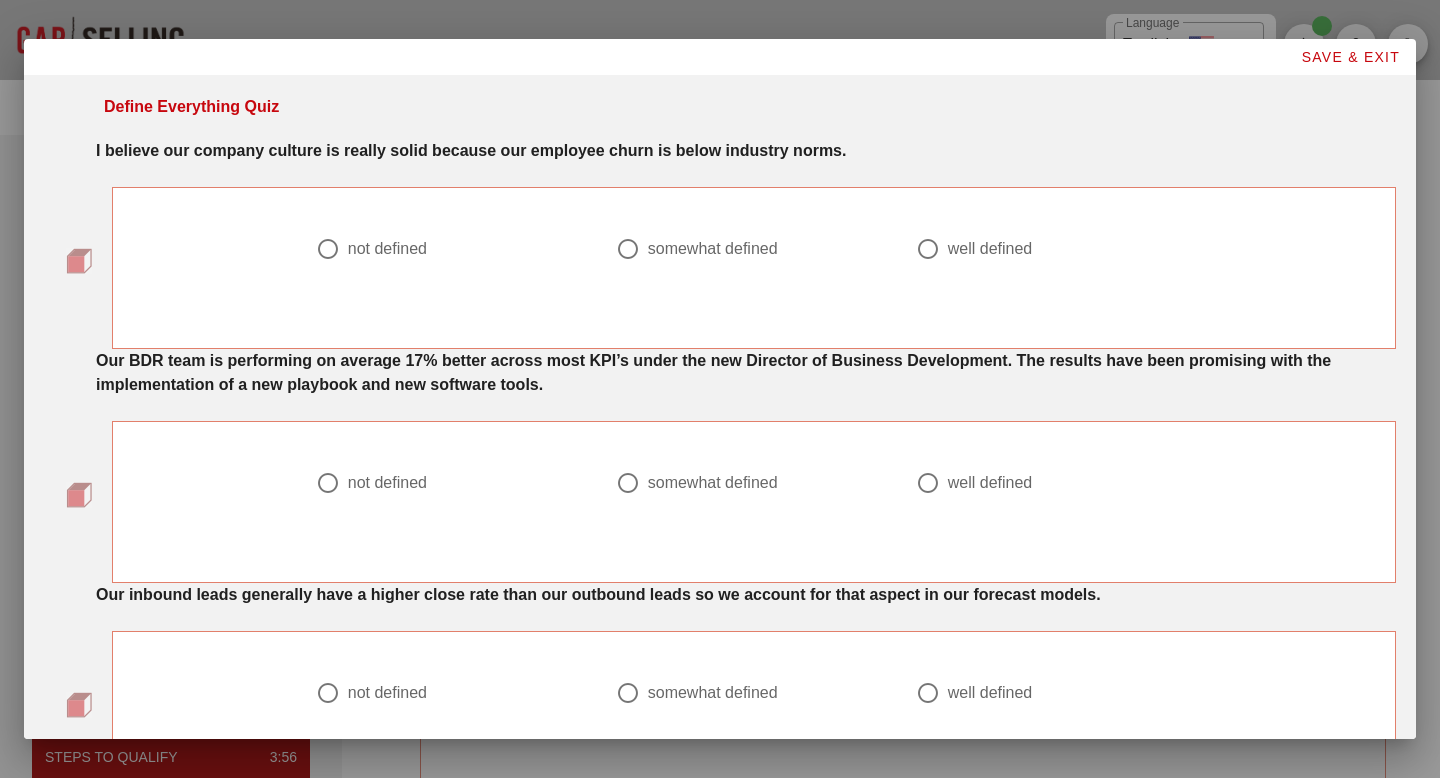 click on "somewhat defined" at bounding box center (713, 249) 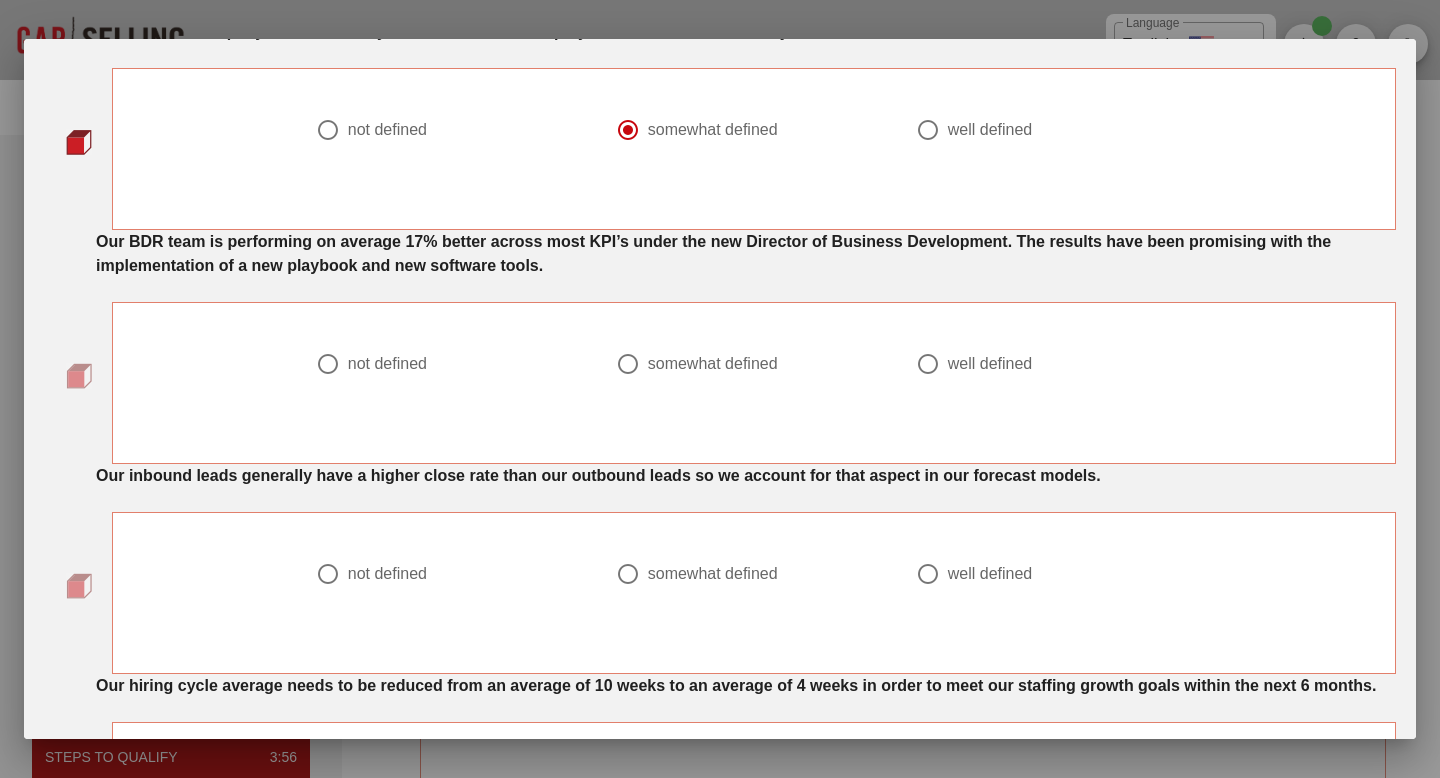 scroll, scrollTop: 120, scrollLeft: 0, axis: vertical 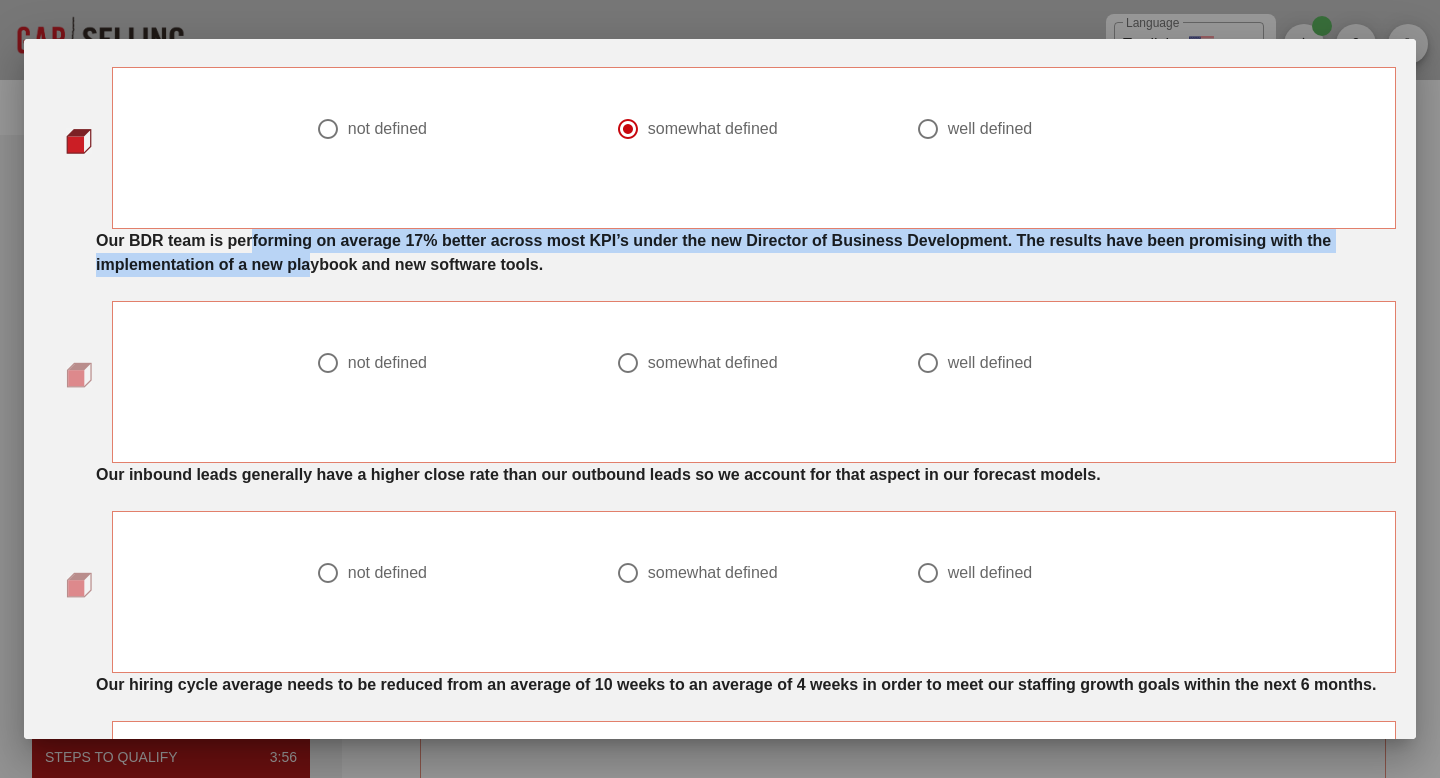 drag, startPoint x: 276, startPoint y: 238, endPoint x: 516, endPoint y: 256, distance: 240.67406 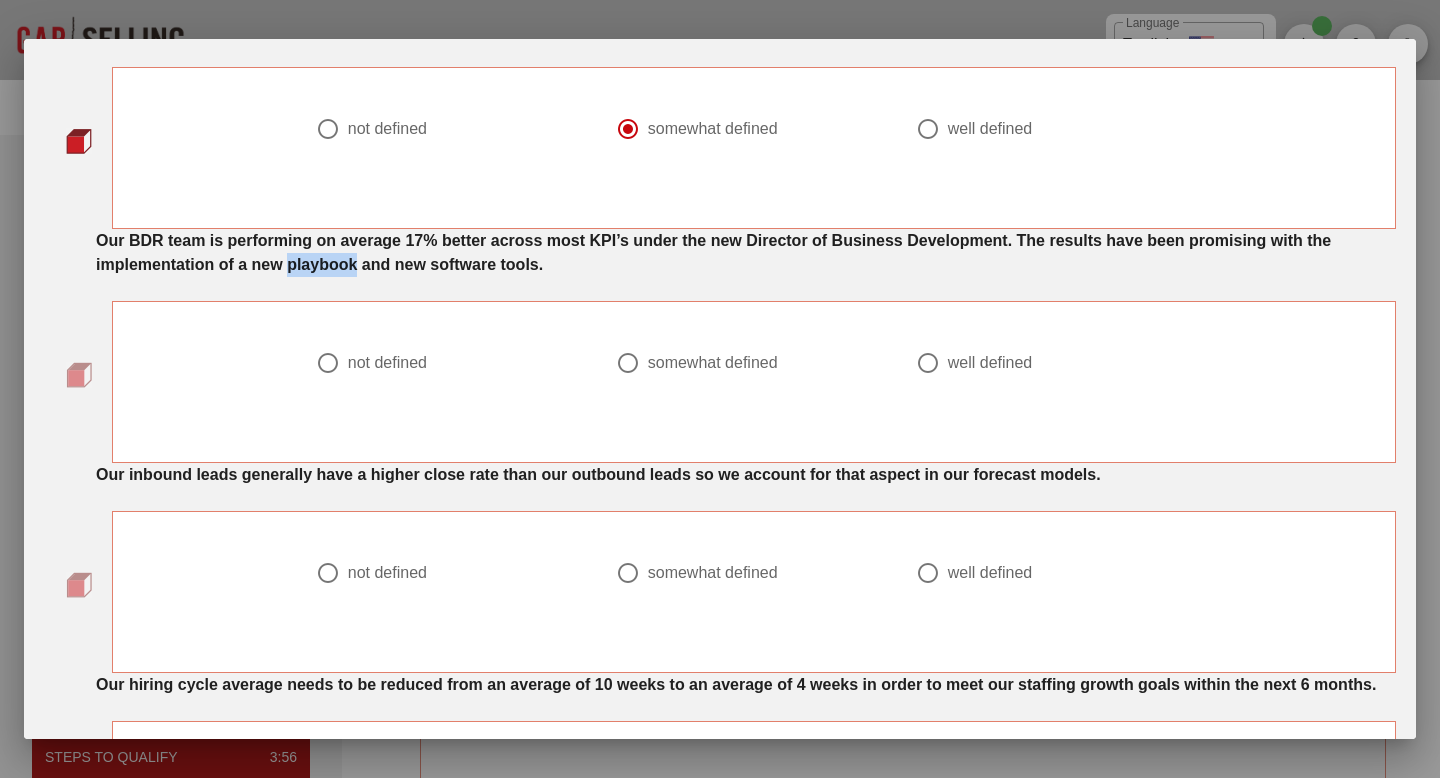 click on "Our BDR team is performing on average 17% better across most KPI’s under the new Director of Business Development. The results have been promising with the implementation of a new playbook and new software tools." at bounding box center [713, 252] 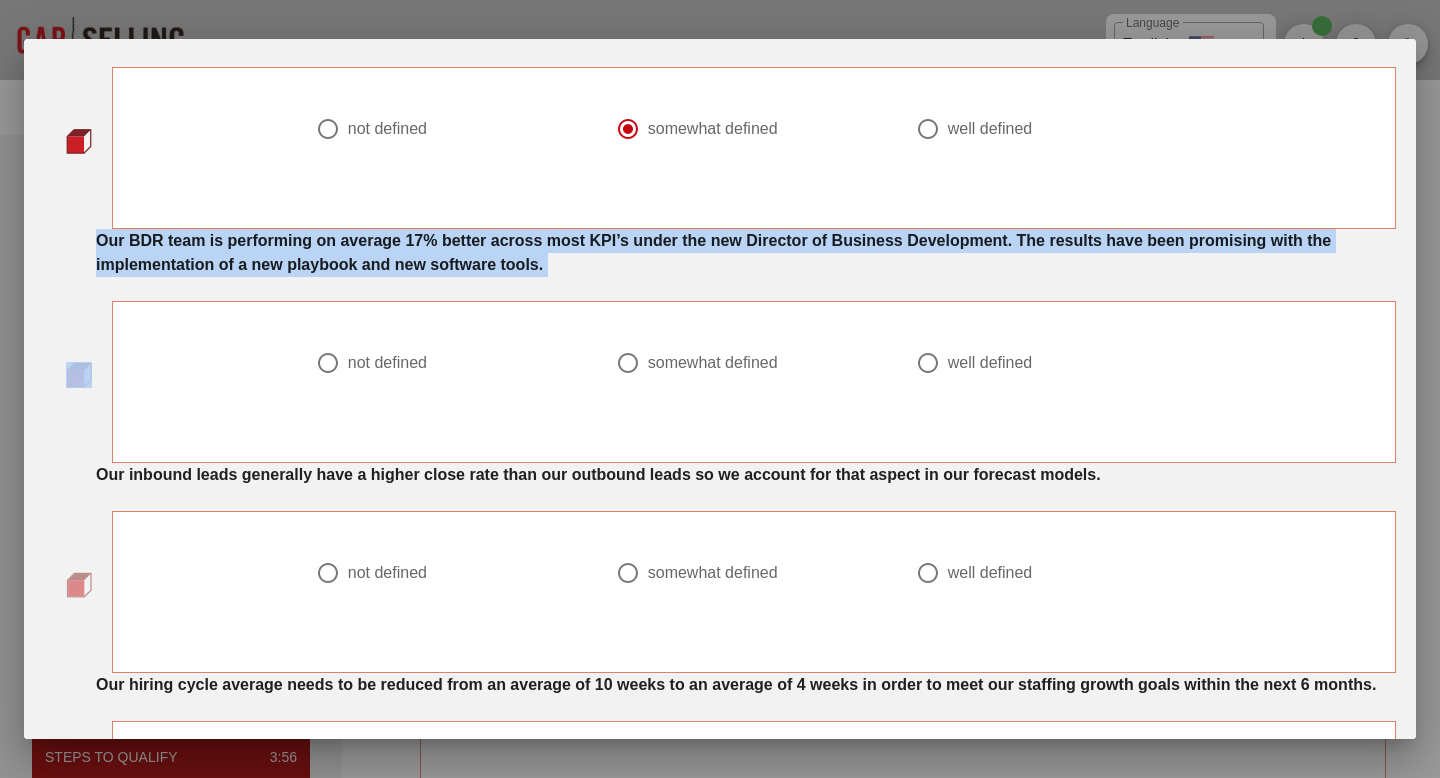 click on "Our BDR team is performing on average 17% better across most KPI’s under the new Director of Business Development. The results have been promising with the implementation of a new playbook and new software tools." at bounding box center [713, 252] 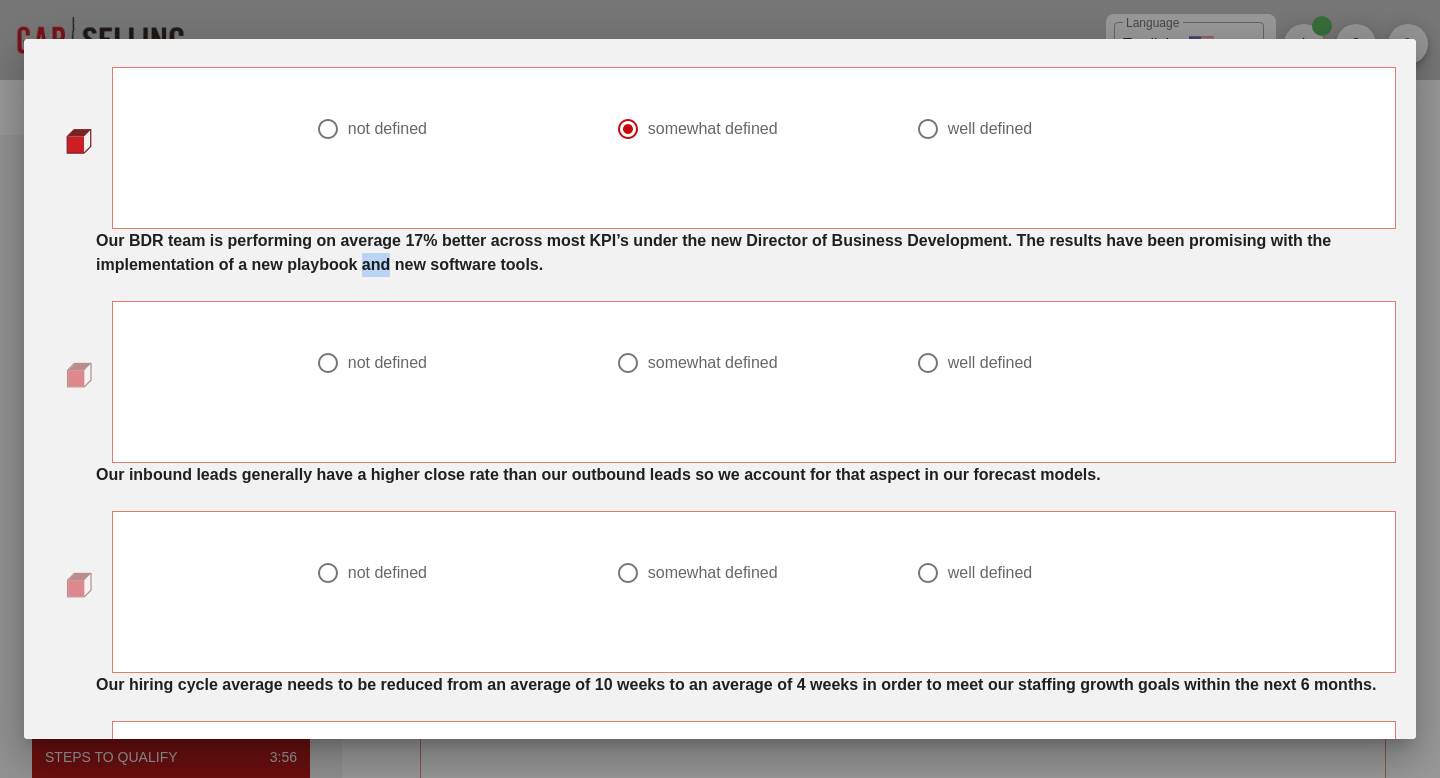 click on "Our BDR team is performing on average 17% better across most KPI’s under the new Director of Business Development. The results have been promising with the implementation of a new playbook and new software tools." at bounding box center (713, 252) 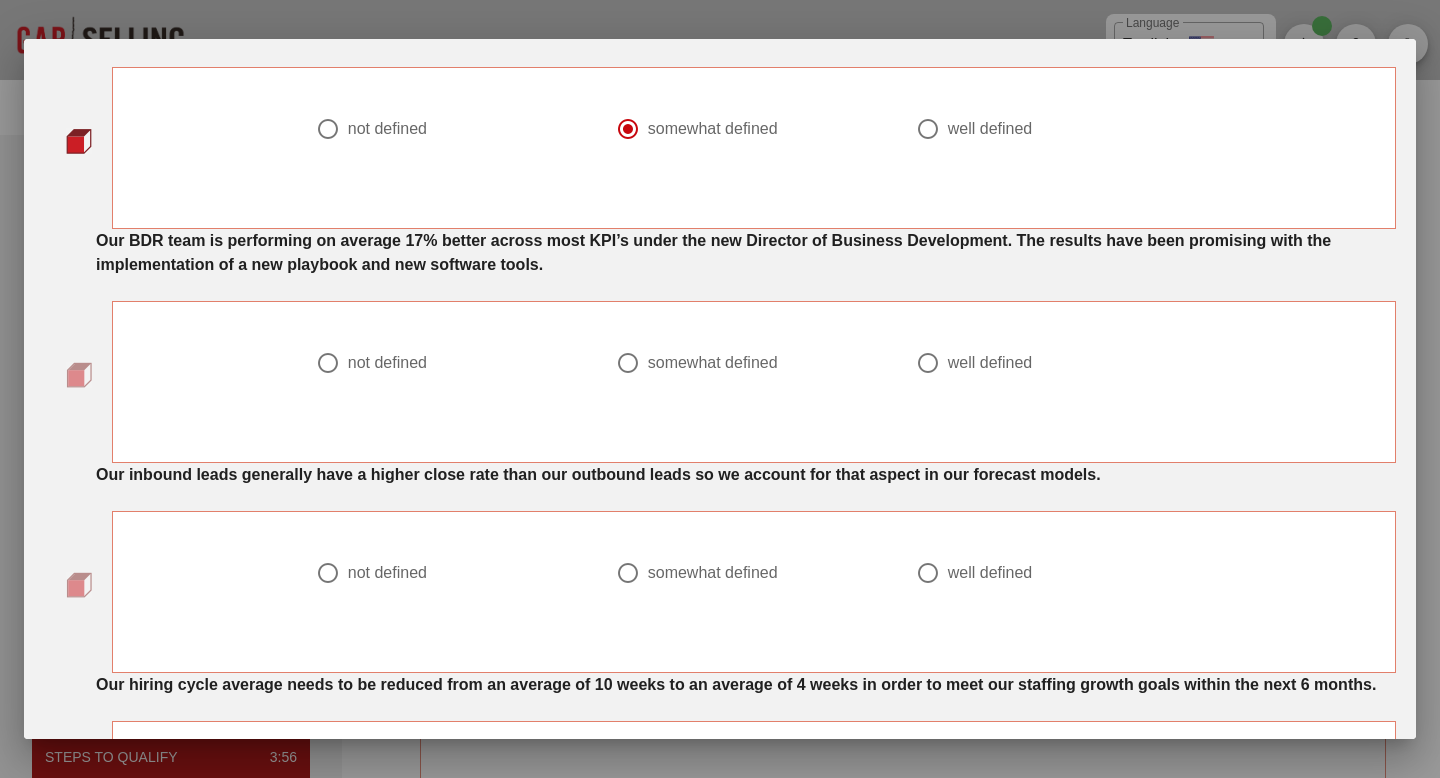 click on "Our BDR team is performing on average 17% better across most KPI’s under the new Director of Business Development. The results have been promising with the implementation of a new playbook and new software tools." at bounding box center [713, 252] 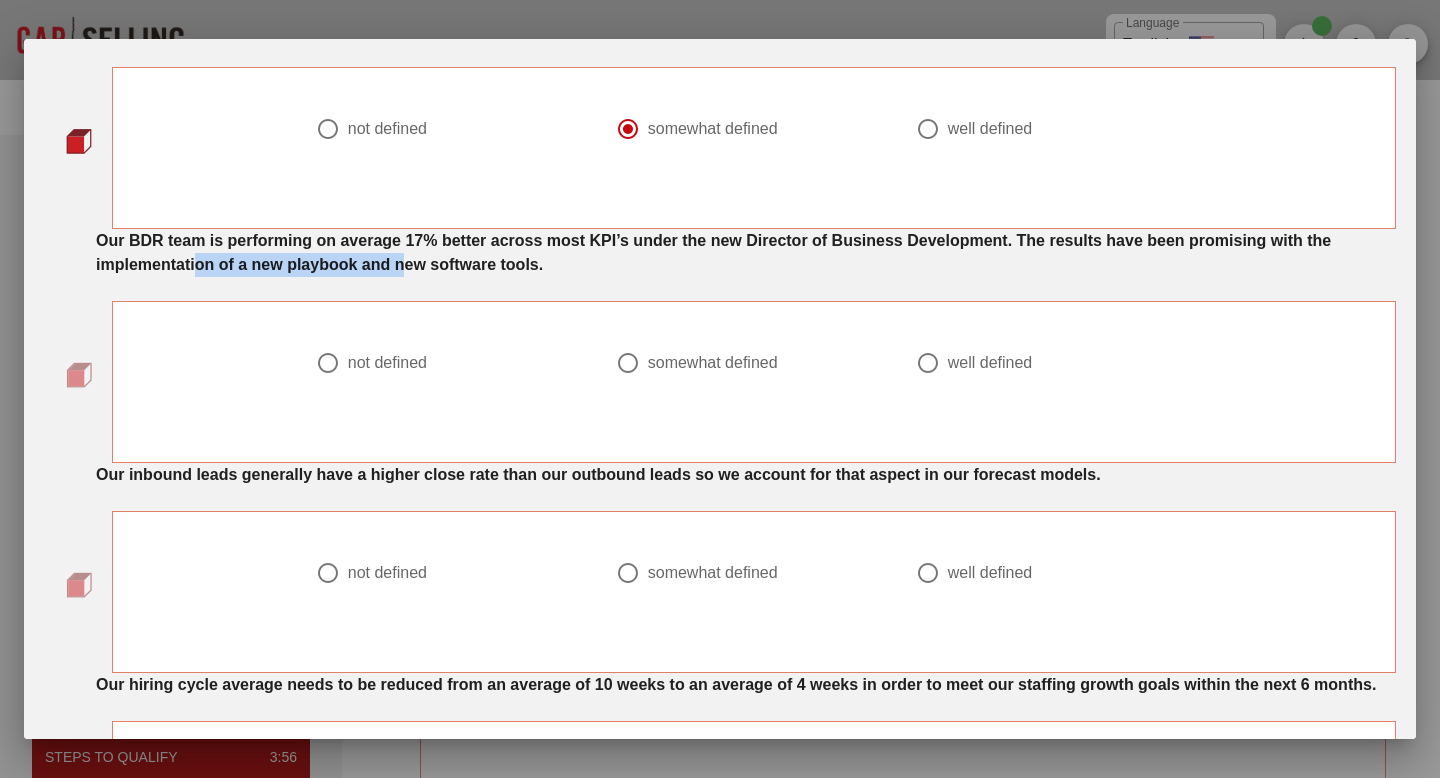 drag, startPoint x: 377, startPoint y: 261, endPoint x: 624, endPoint y: 268, distance: 247.09917 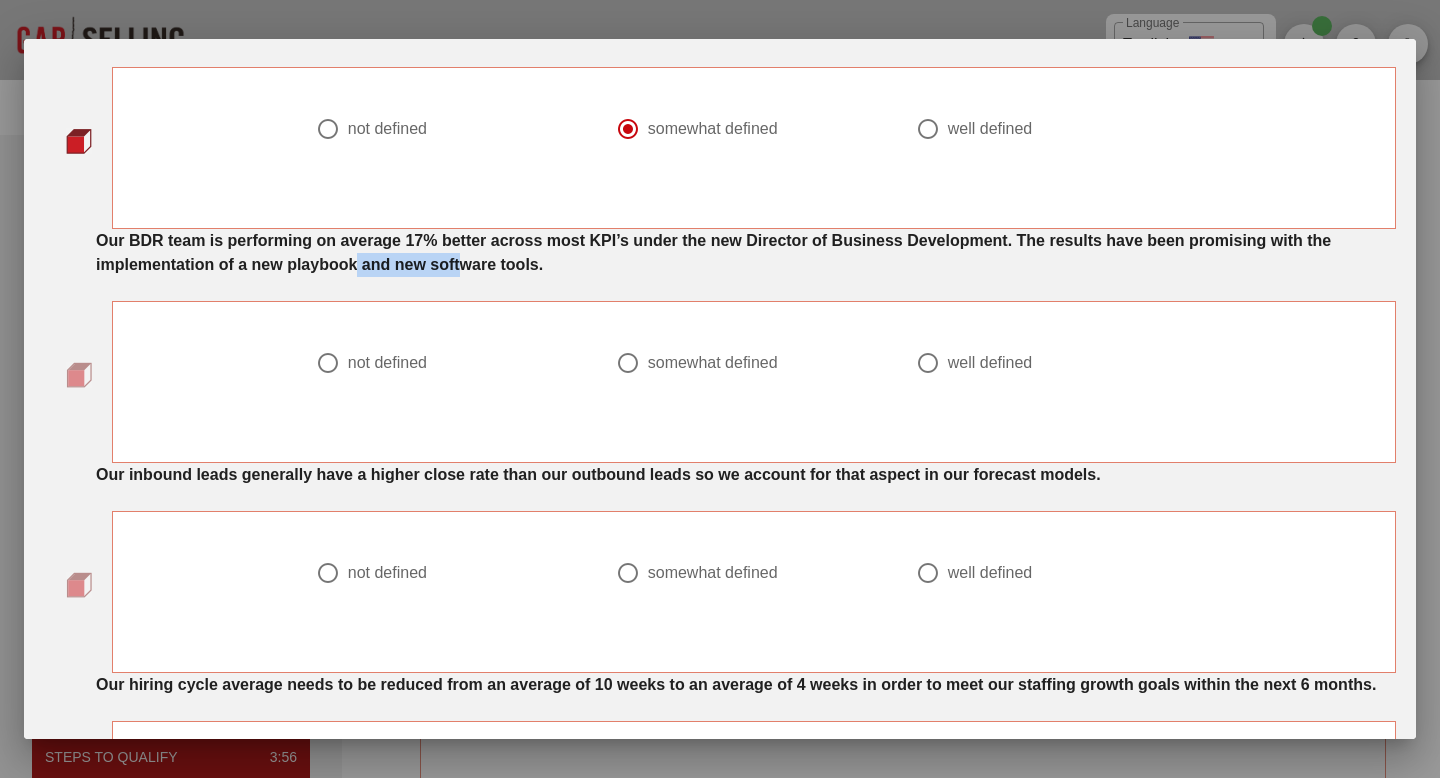 drag, startPoint x: 685, startPoint y: 268, endPoint x: 565, endPoint y: 268, distance: 120 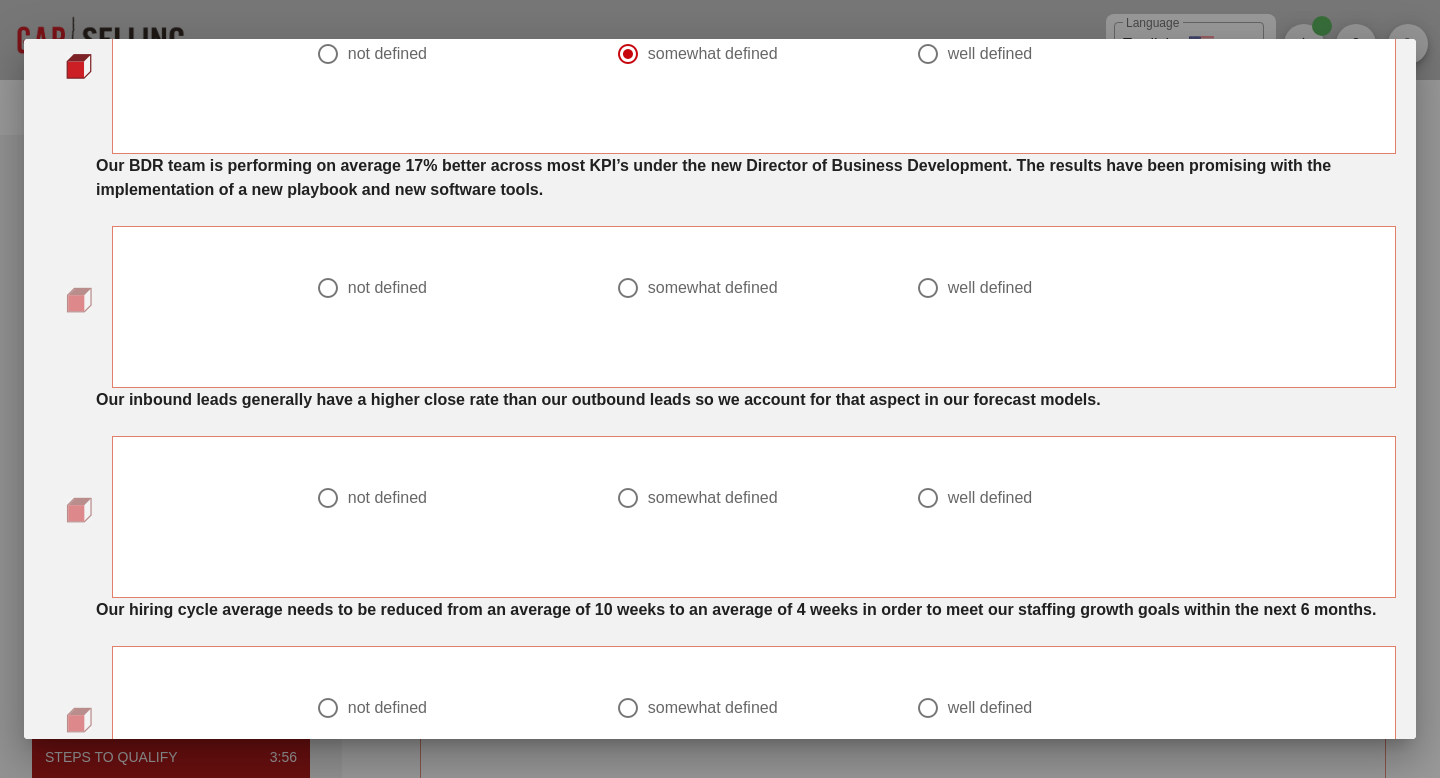 scroll, scrollTop: 172, scrollLeft: 0, axis: vertical 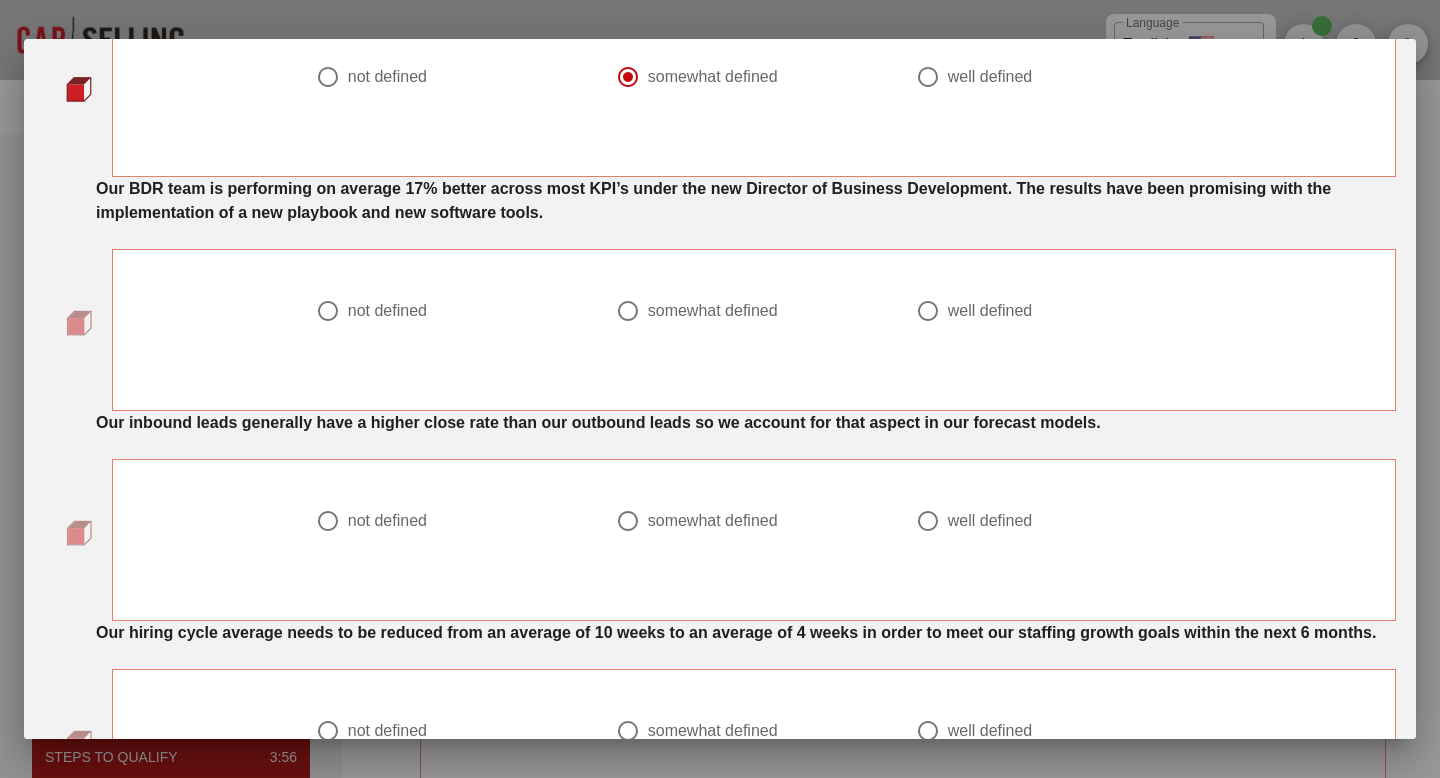 click on "well defined" at bounding box center (990, 311) 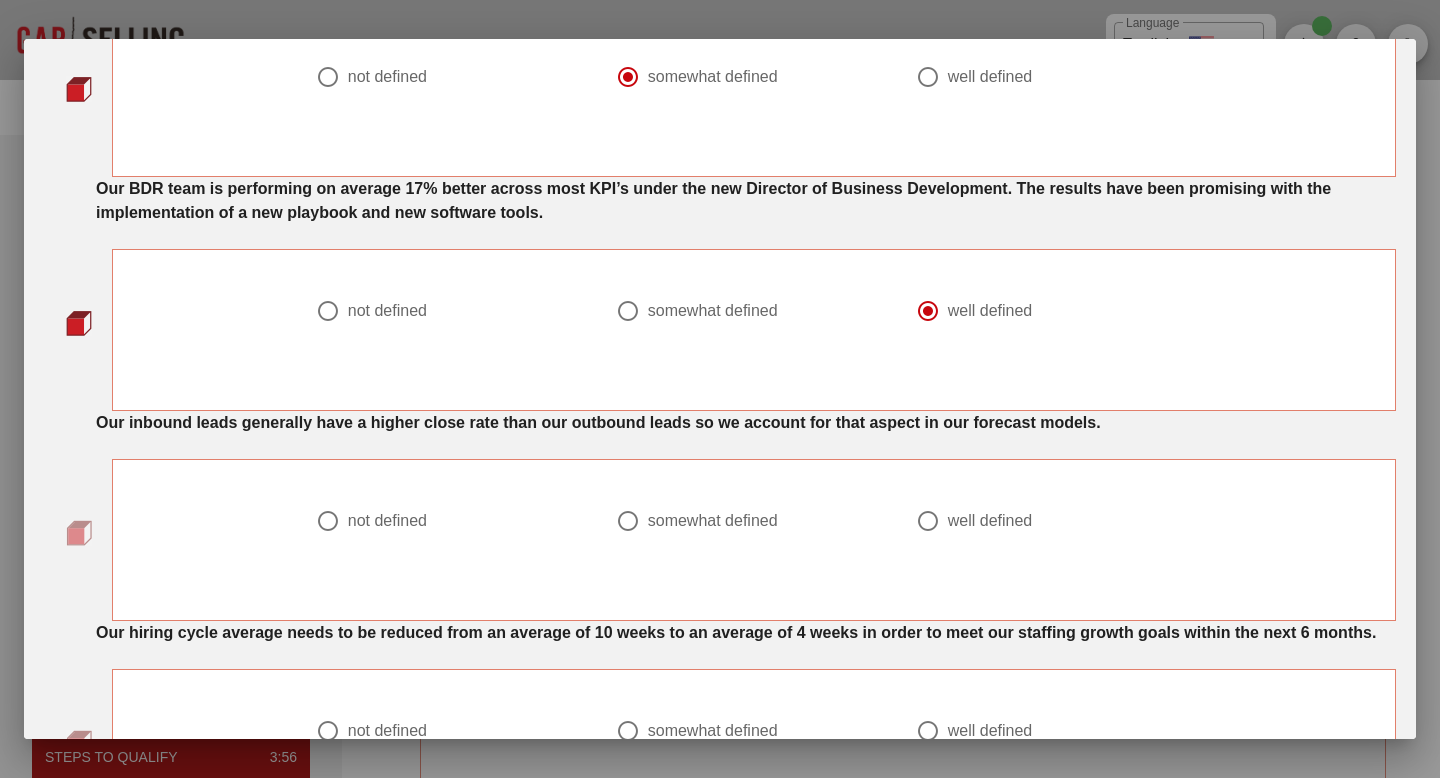scroll, scrollTop: 205, scrollLeft: 0, axis: vertical 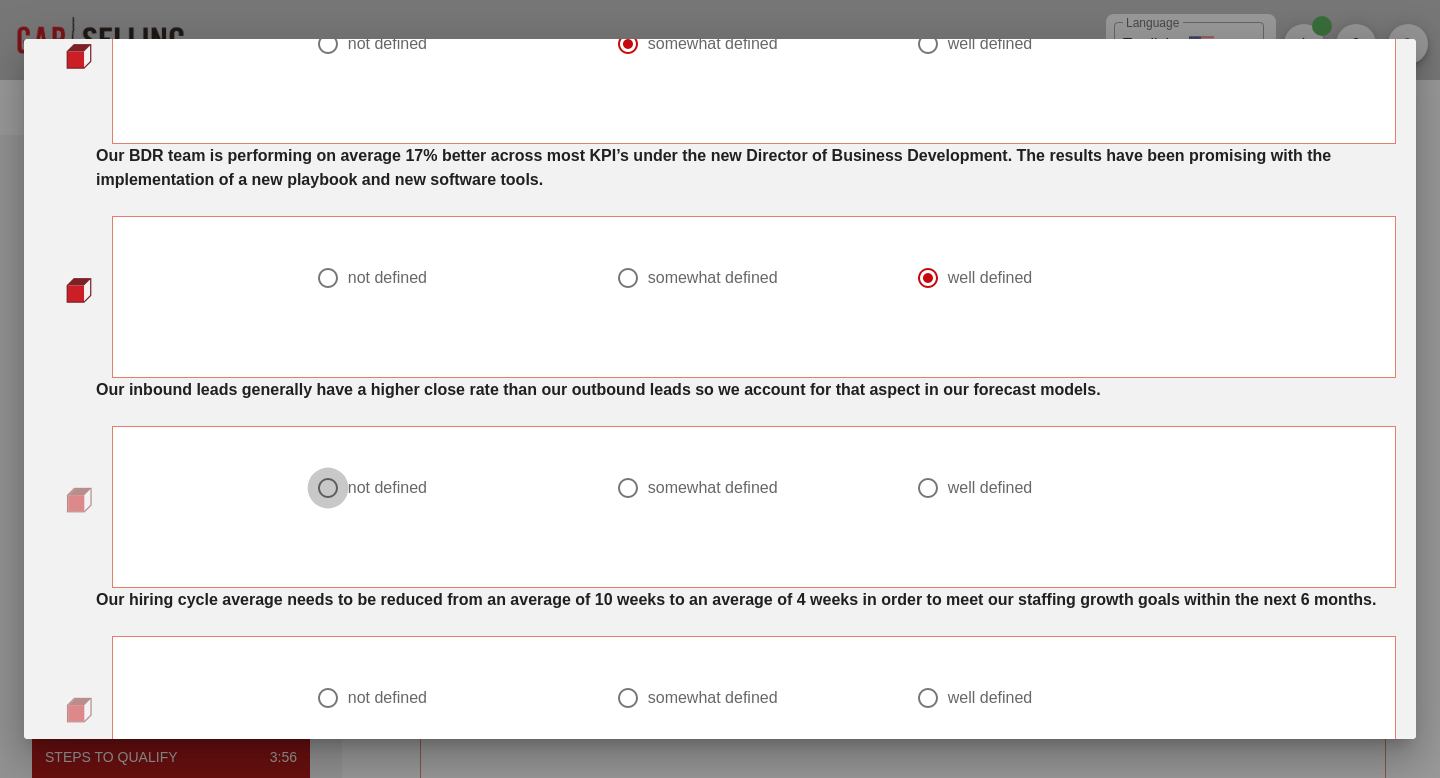 click at bounding box center (328, 488) 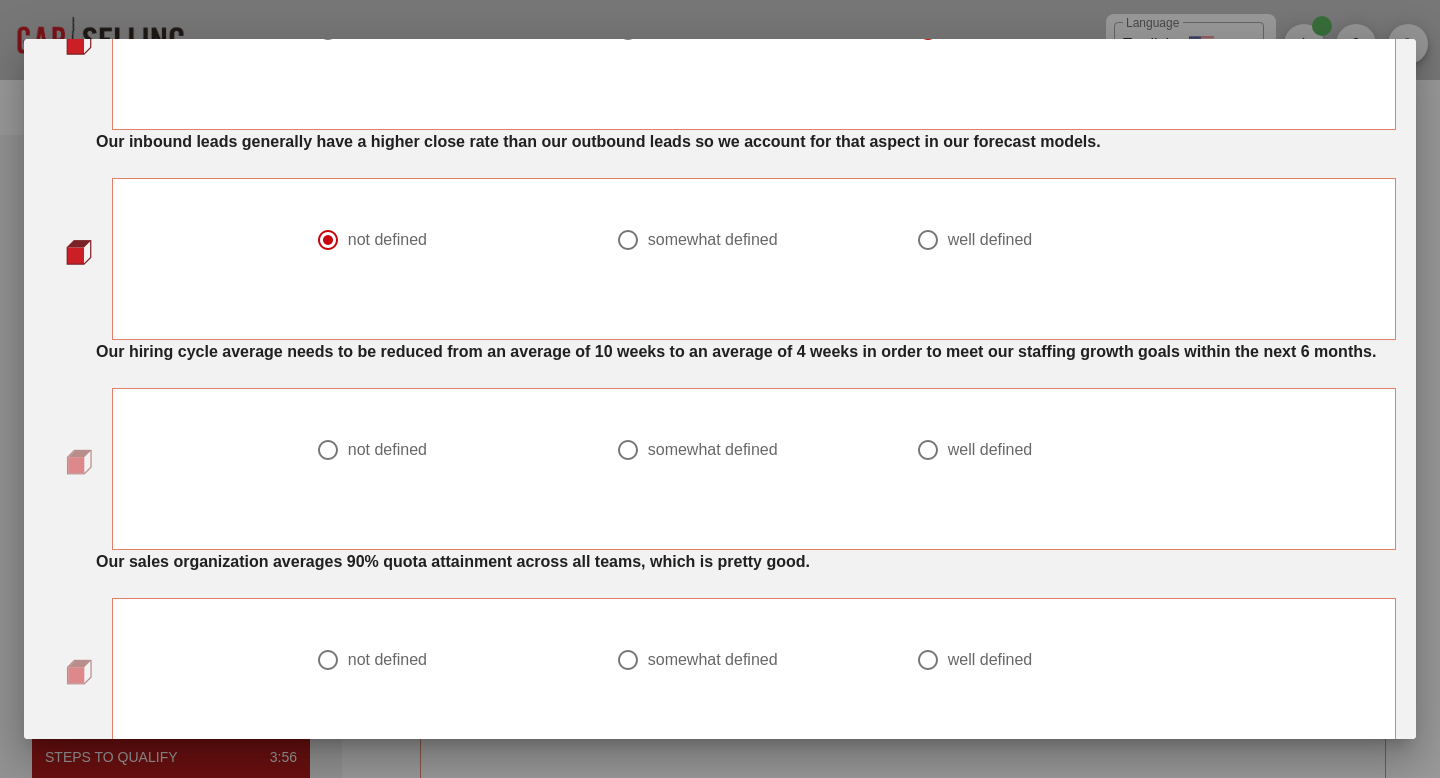 scroll, scrollTop: 486, scrollLeft: 0, axis: vertical 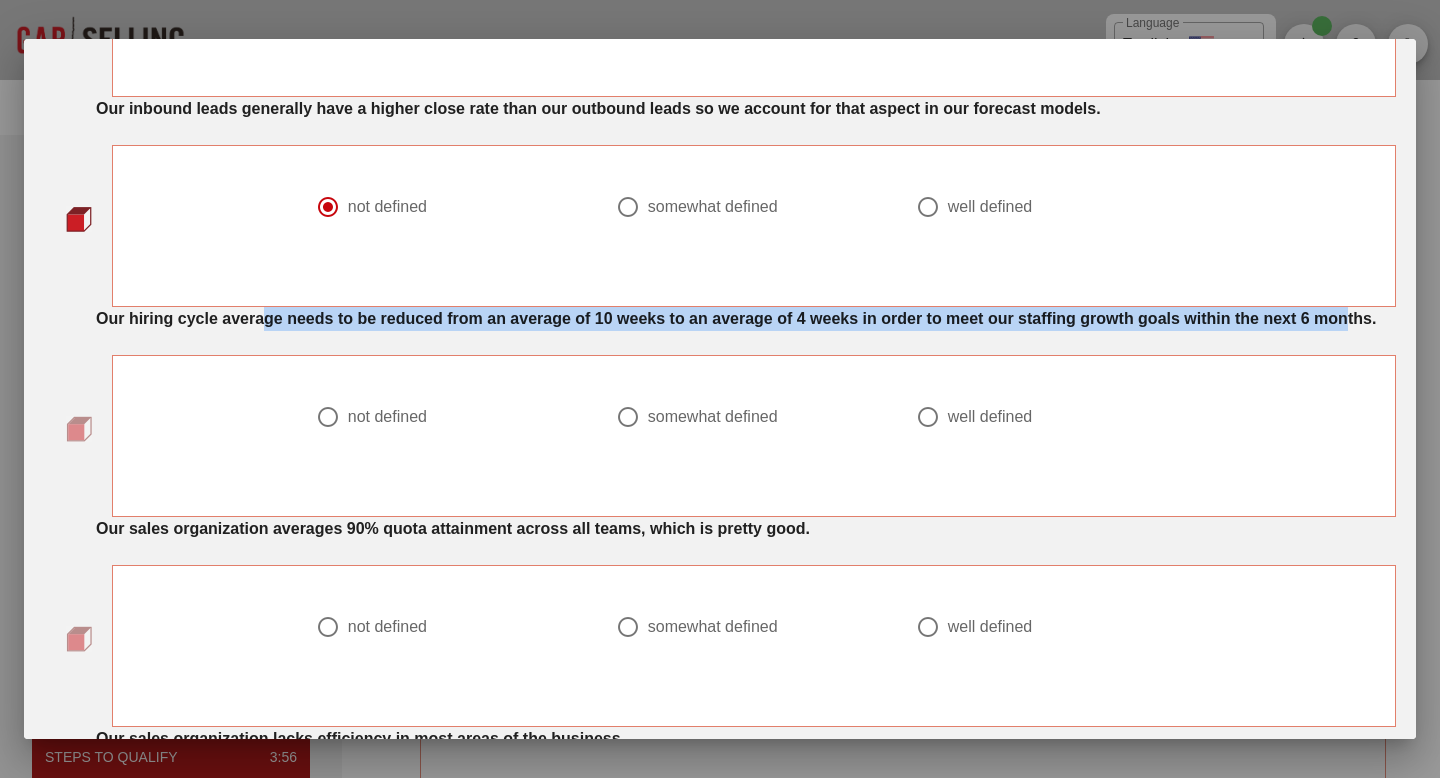 drag, startPoint x: 284, startPoint y: 312, endPoint x: 284, endPoint y: 336, distance: 24 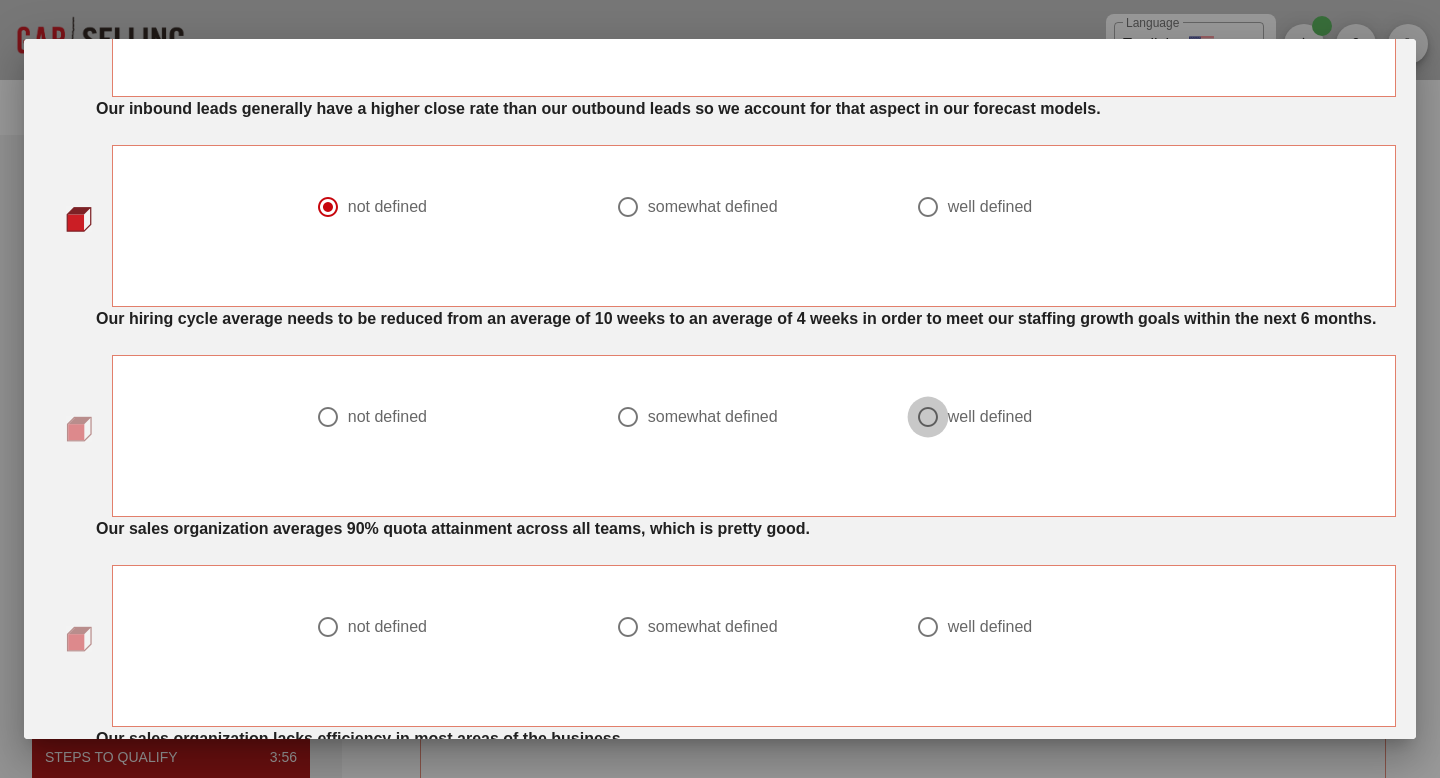 click at bounding box center (928, 417) 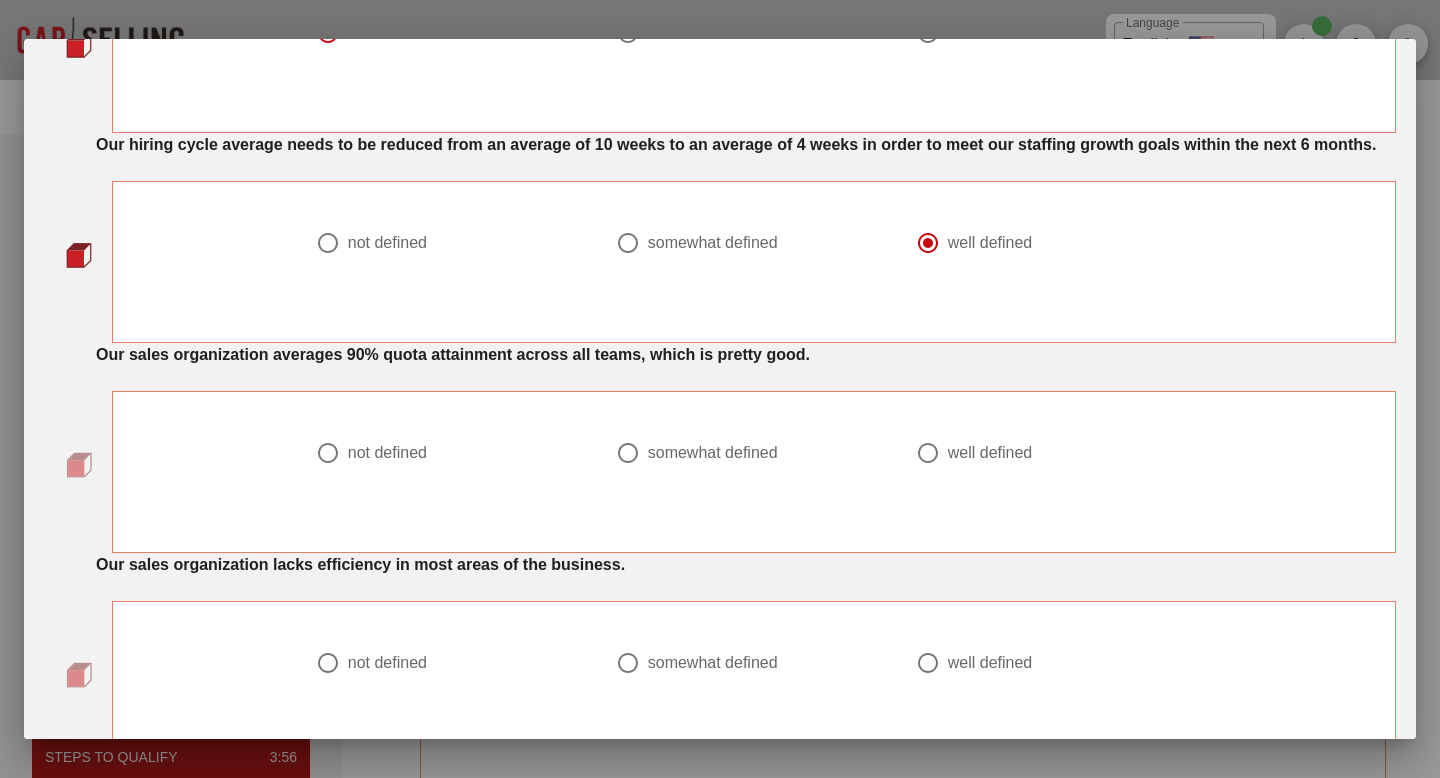 scroll, scrollTop: 671, scrollLeft: 0, axis: vertical 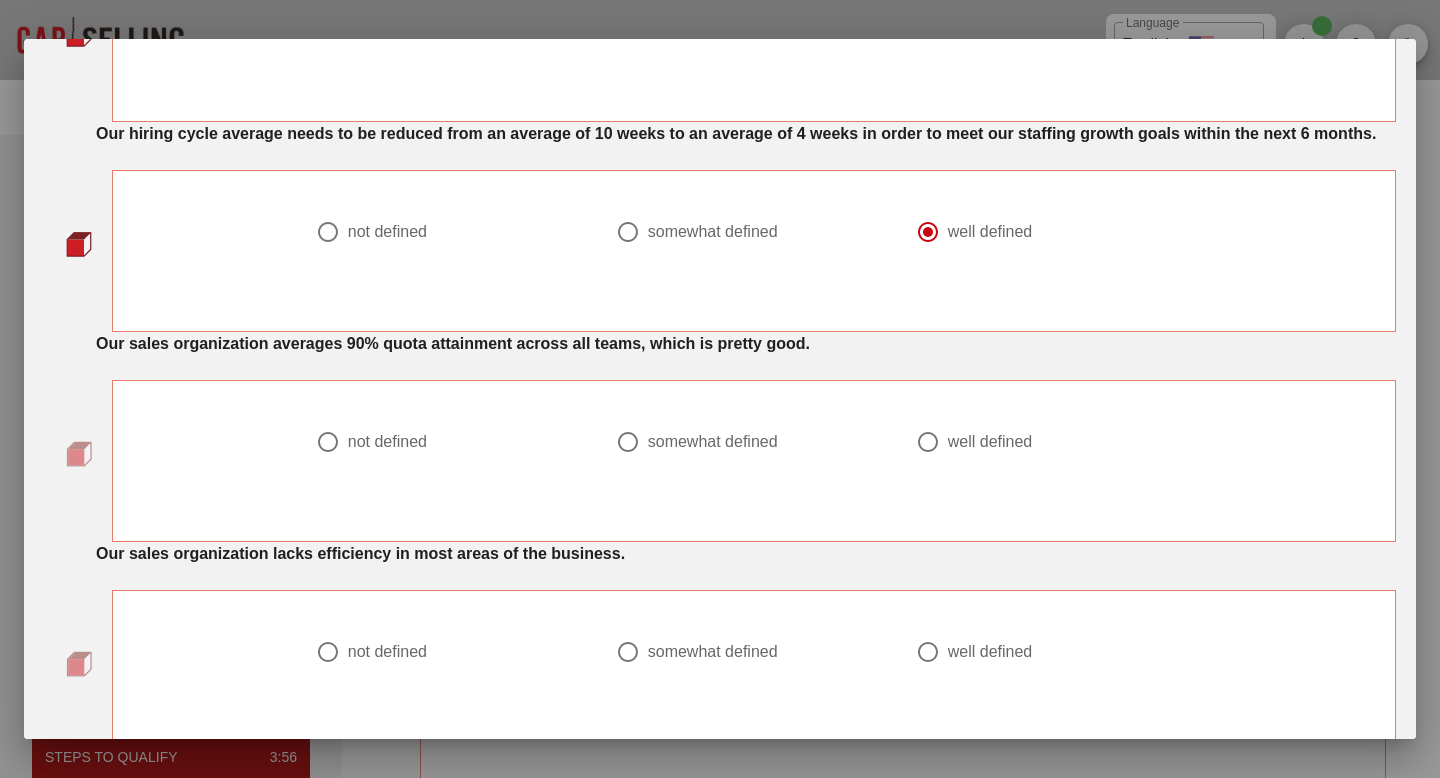 click on "Our sales organization averages 90% quota attainment across all teams, which is pretty good." at bounding box center (453, 343) 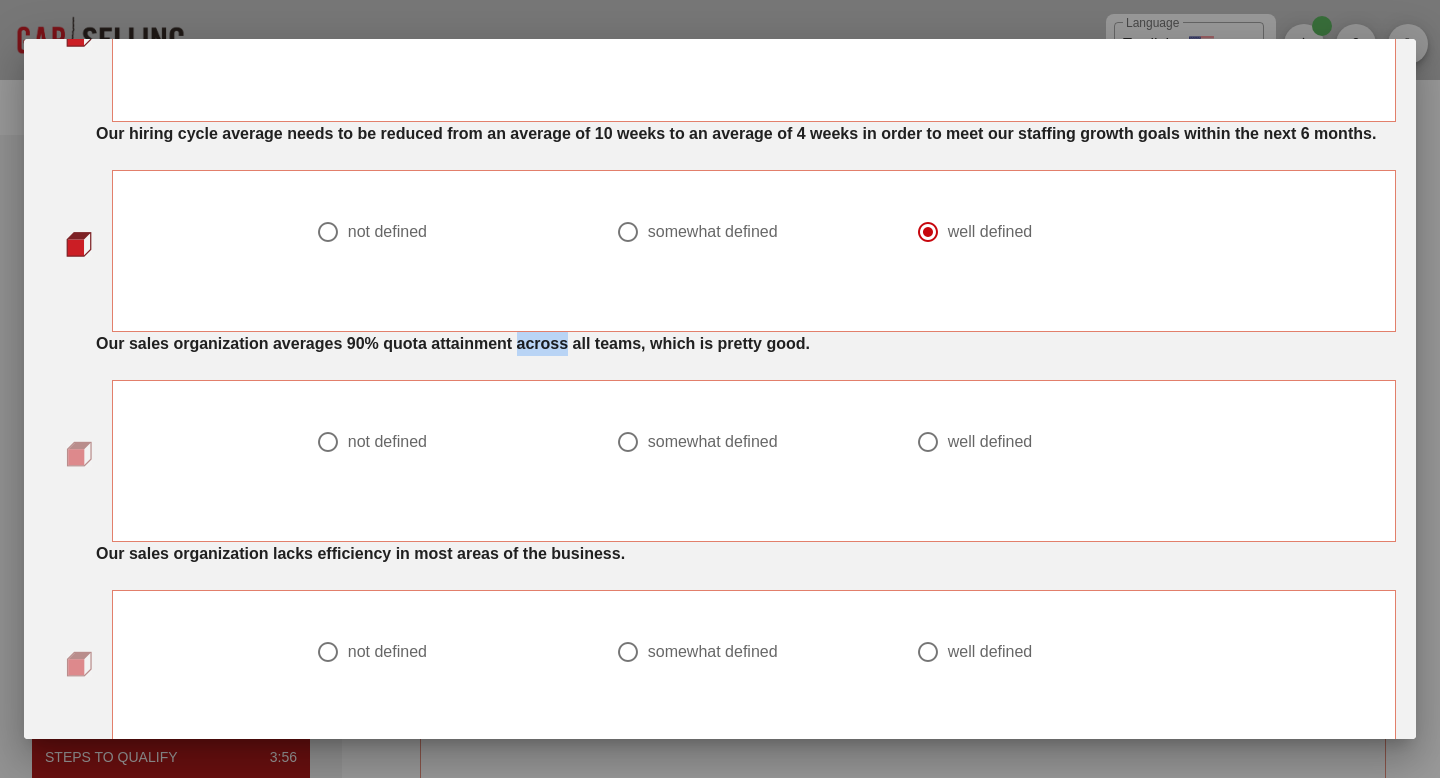 click on "Our sales organization averages 90% quota attainment across all teams, which is pretty good." at bounding box center [453, 343] 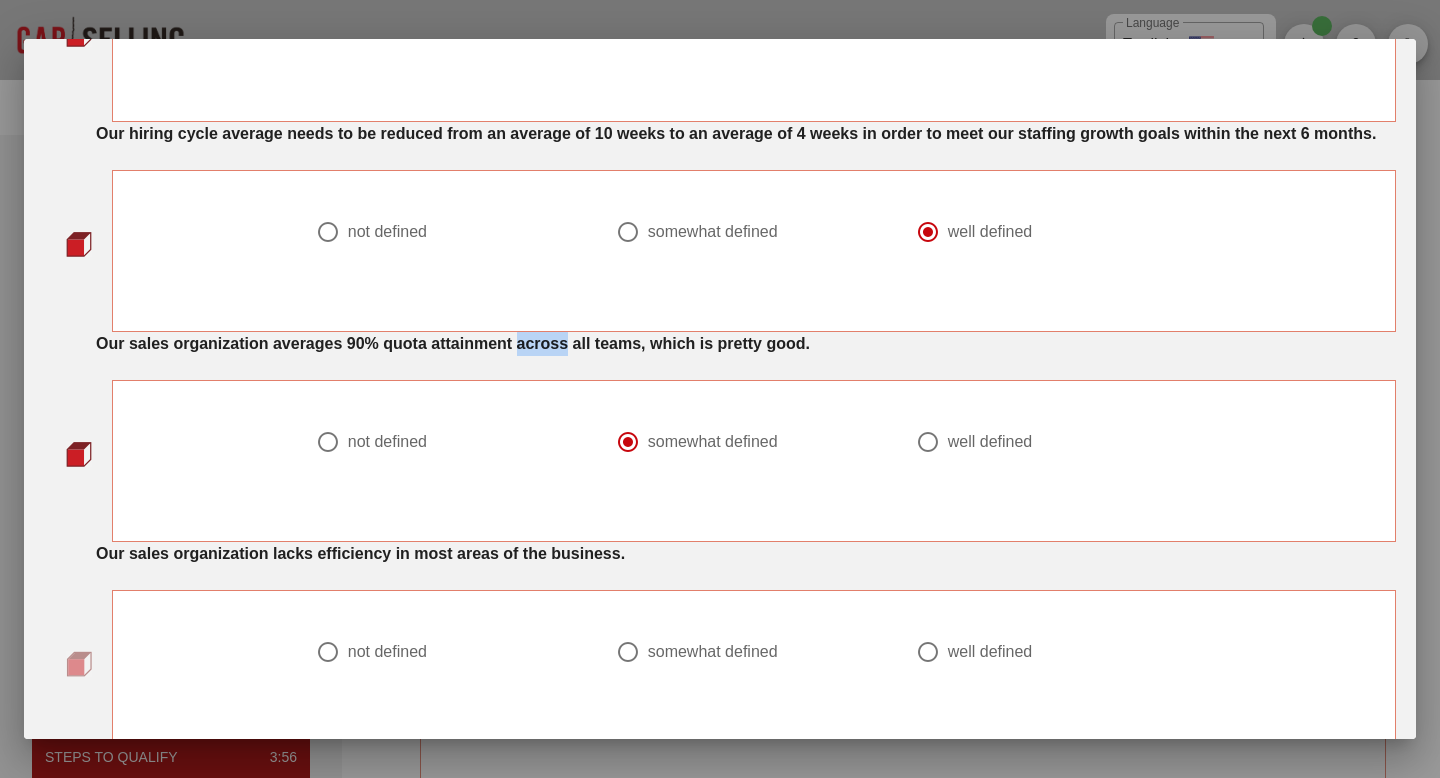 scroll, scrollTop: 826, scrollLeft: 0, axis: vertical 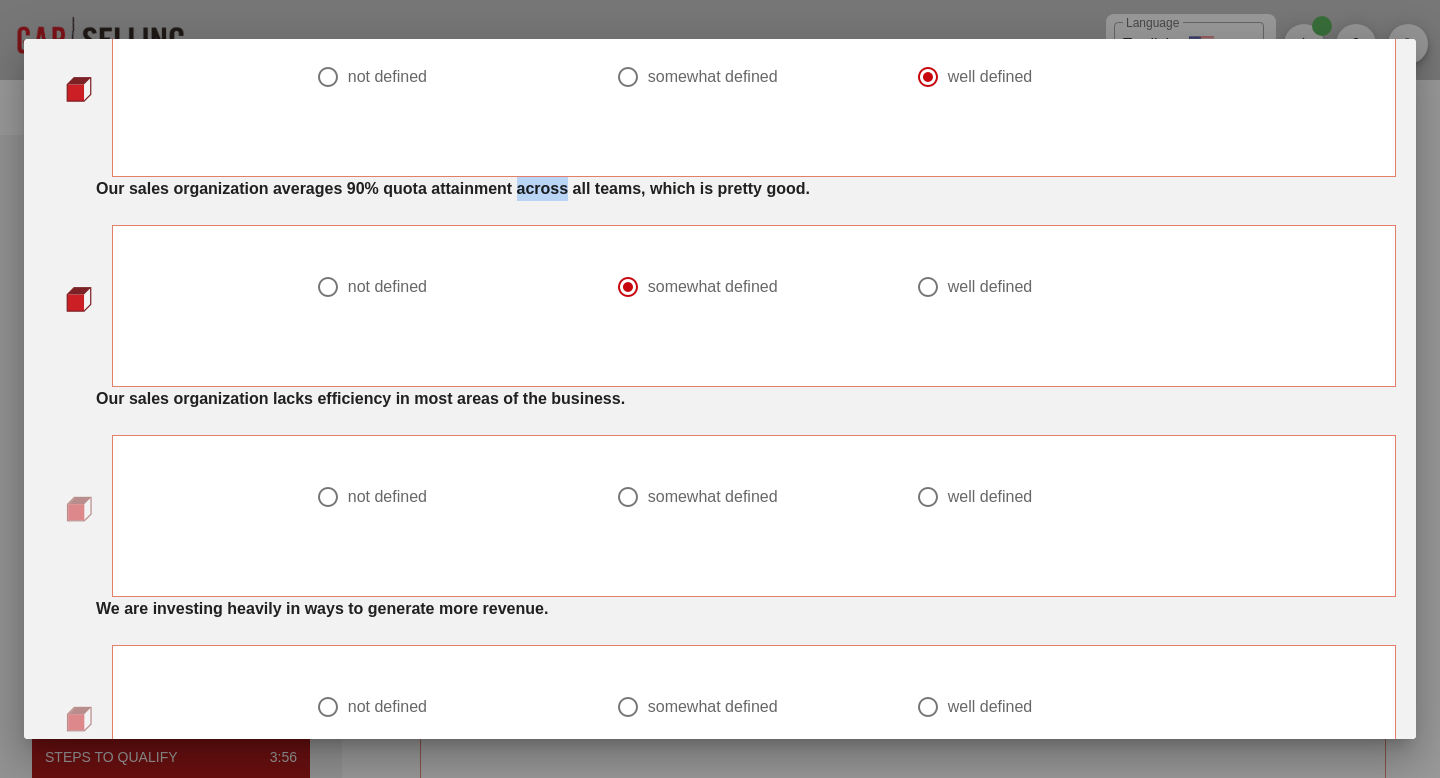 click on "not defined" at bounding box center (387, 497) 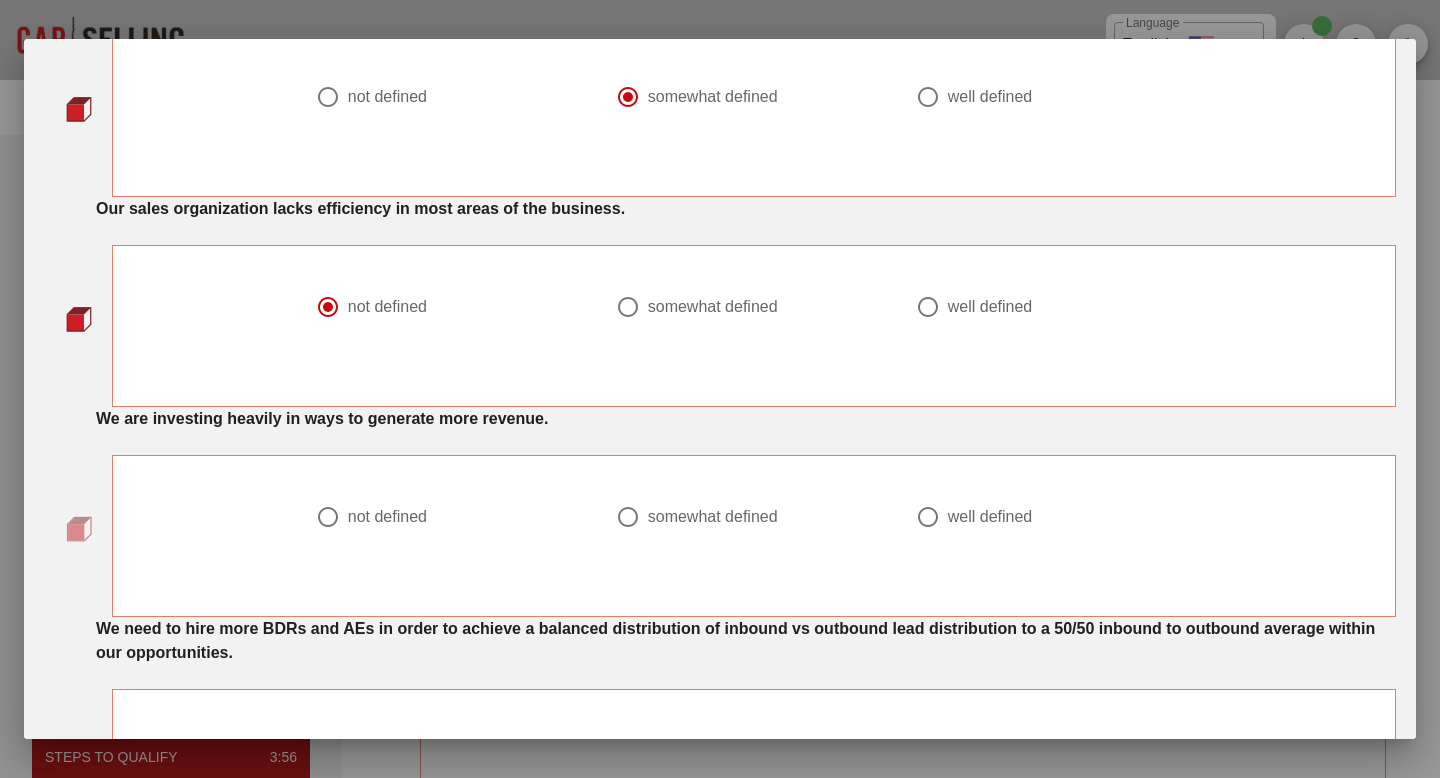 scroll, scrollTop: 1052, scrollLeft: 0, axis: vertical 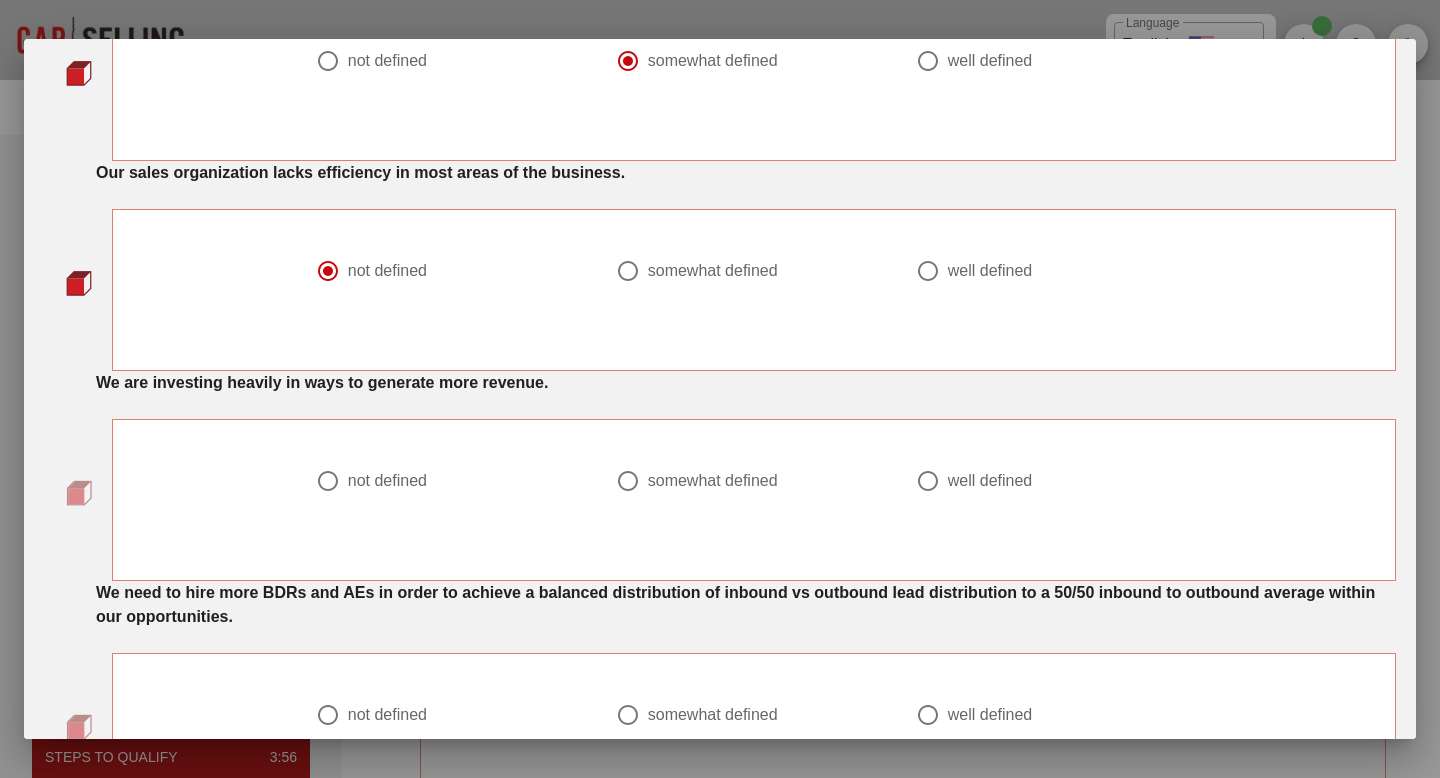 click on "not defined" at bounding box center [387, 481] 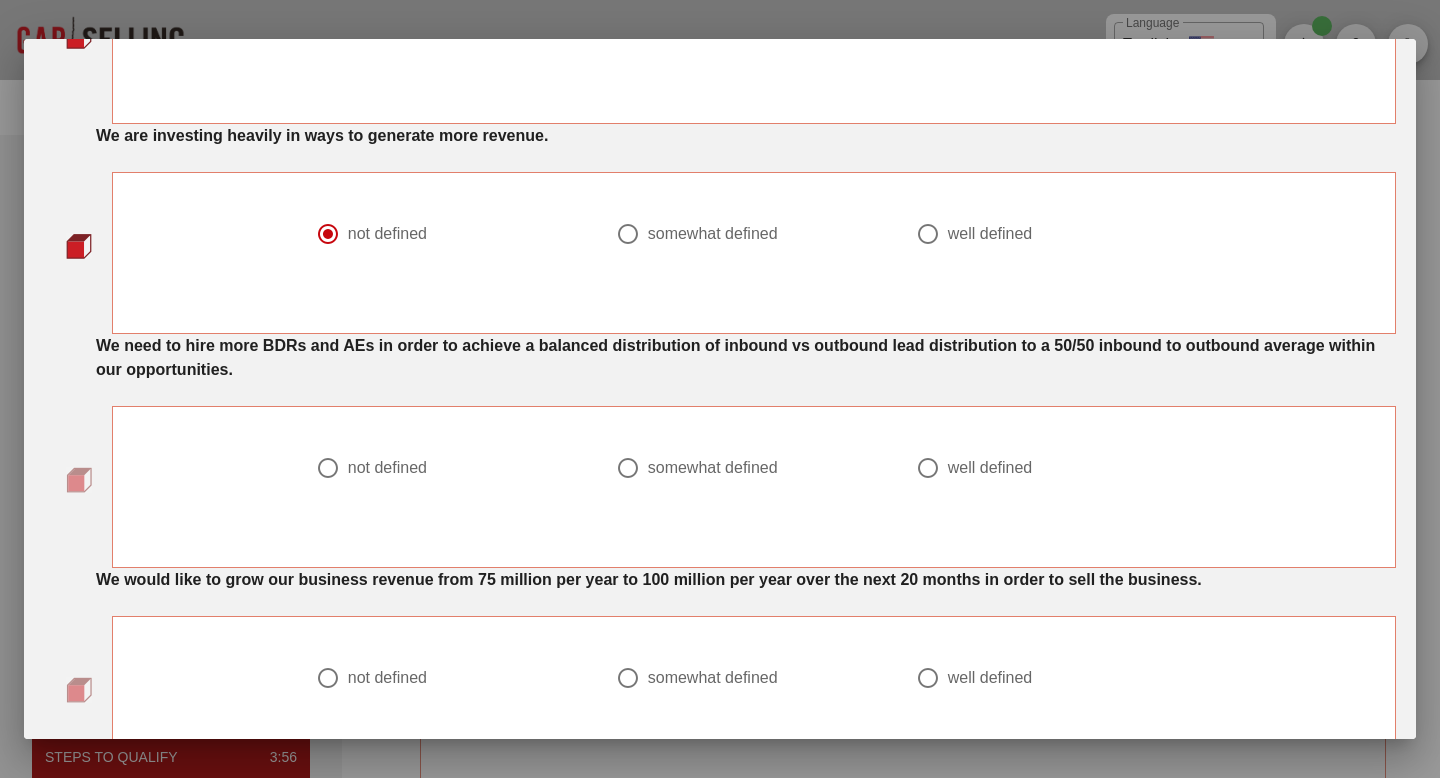 scroll, scrollTop: 1307, scrollLeft: 0, axis: vertical 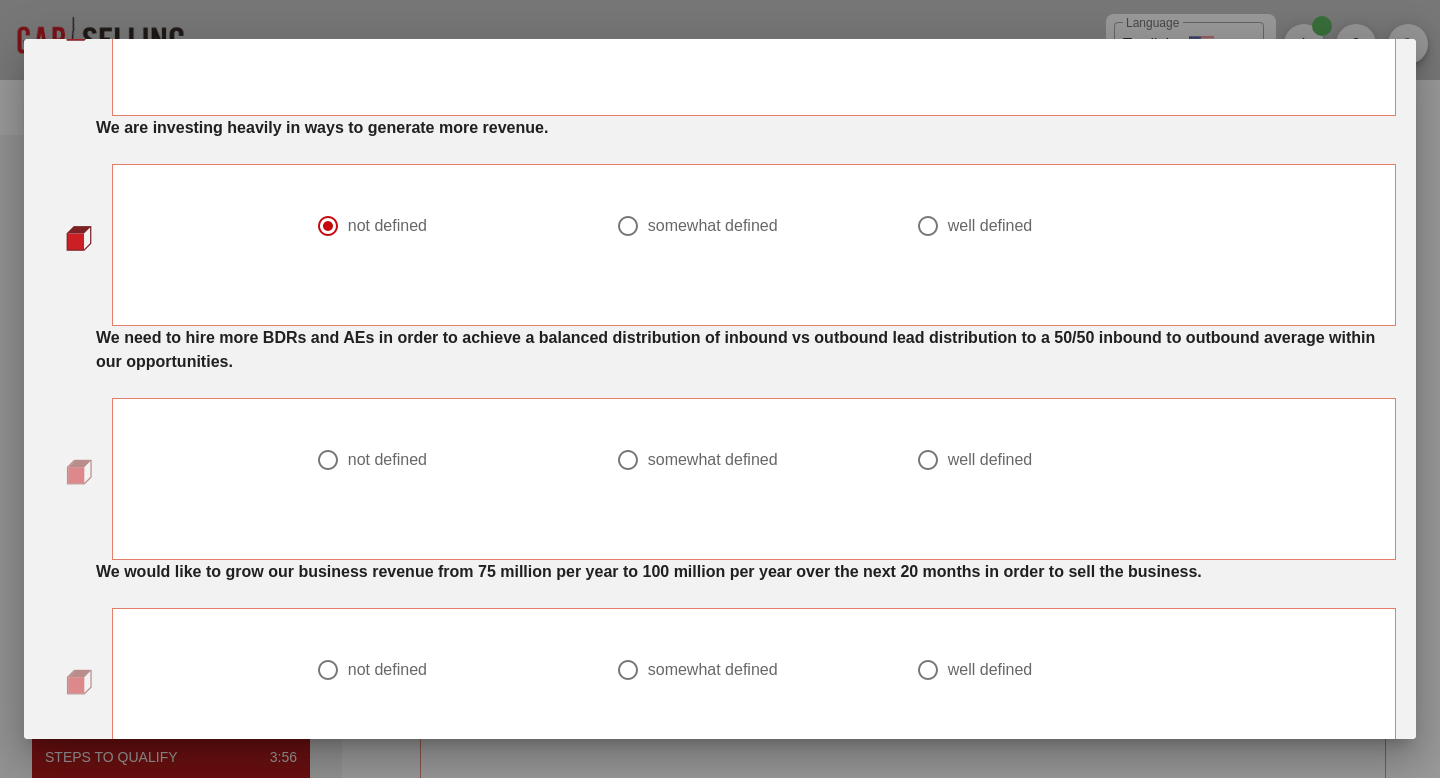 click on "somewhat defined" at bounding box center (713, 460) 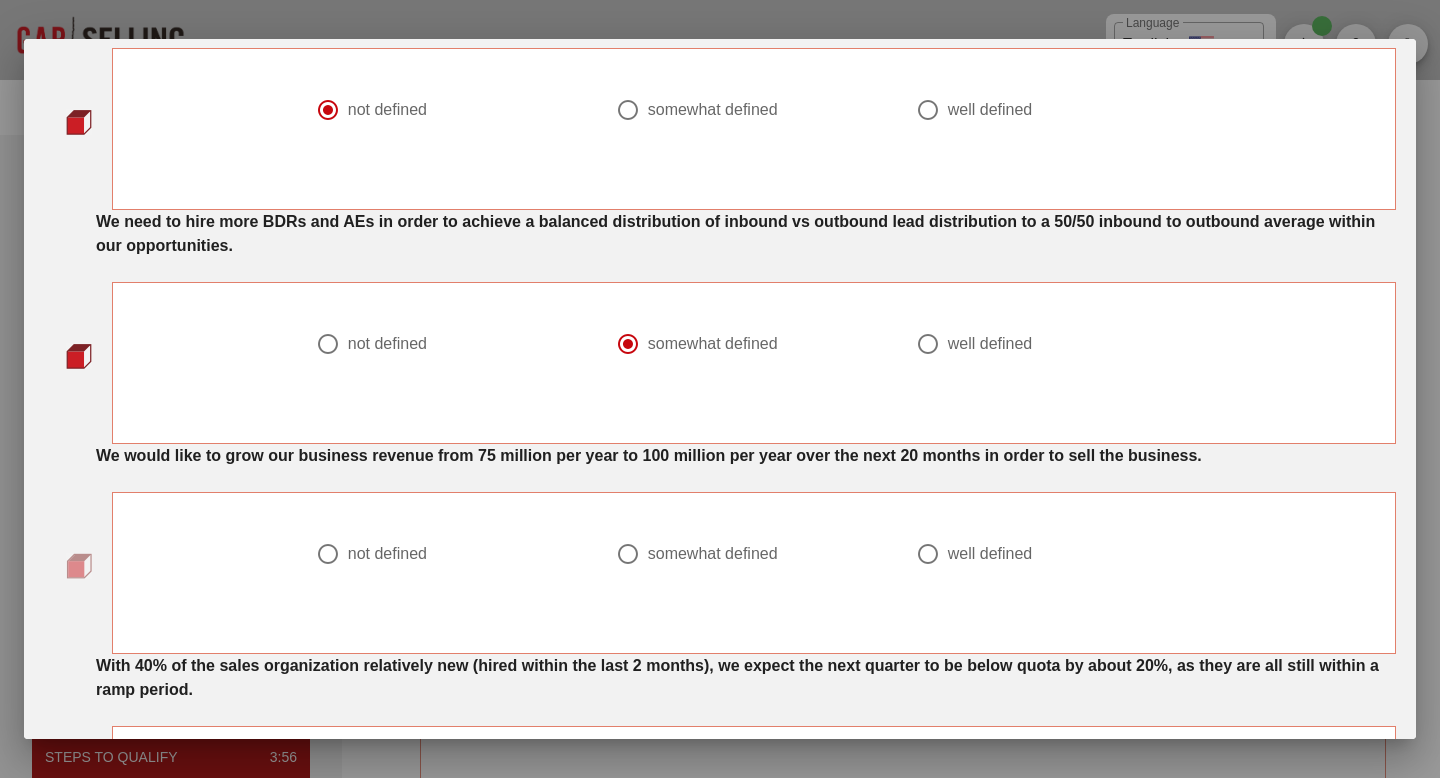 scroll, scrollTop: 1428, scrollLeft: 0, axis: vertical 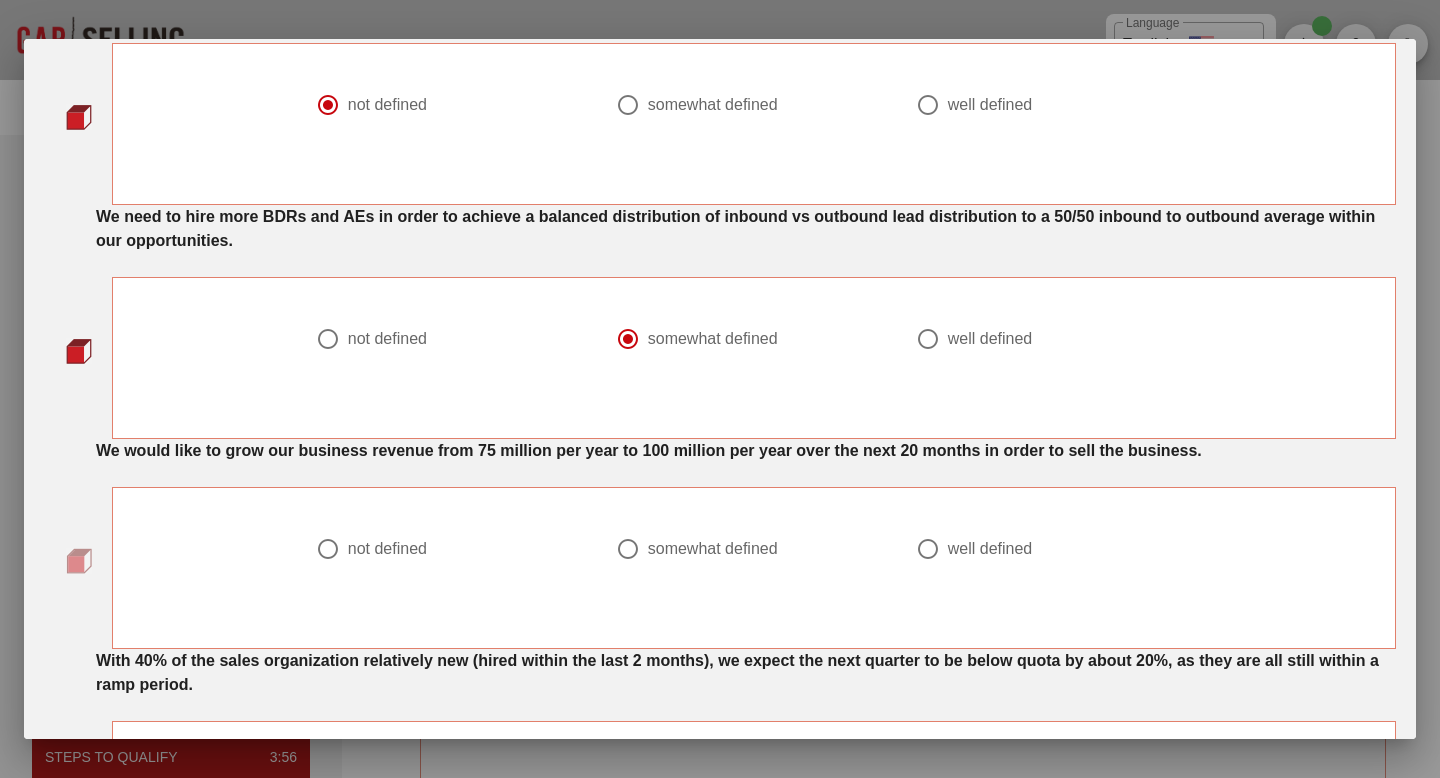 click on "well defined" at bounding box center (990, 549) 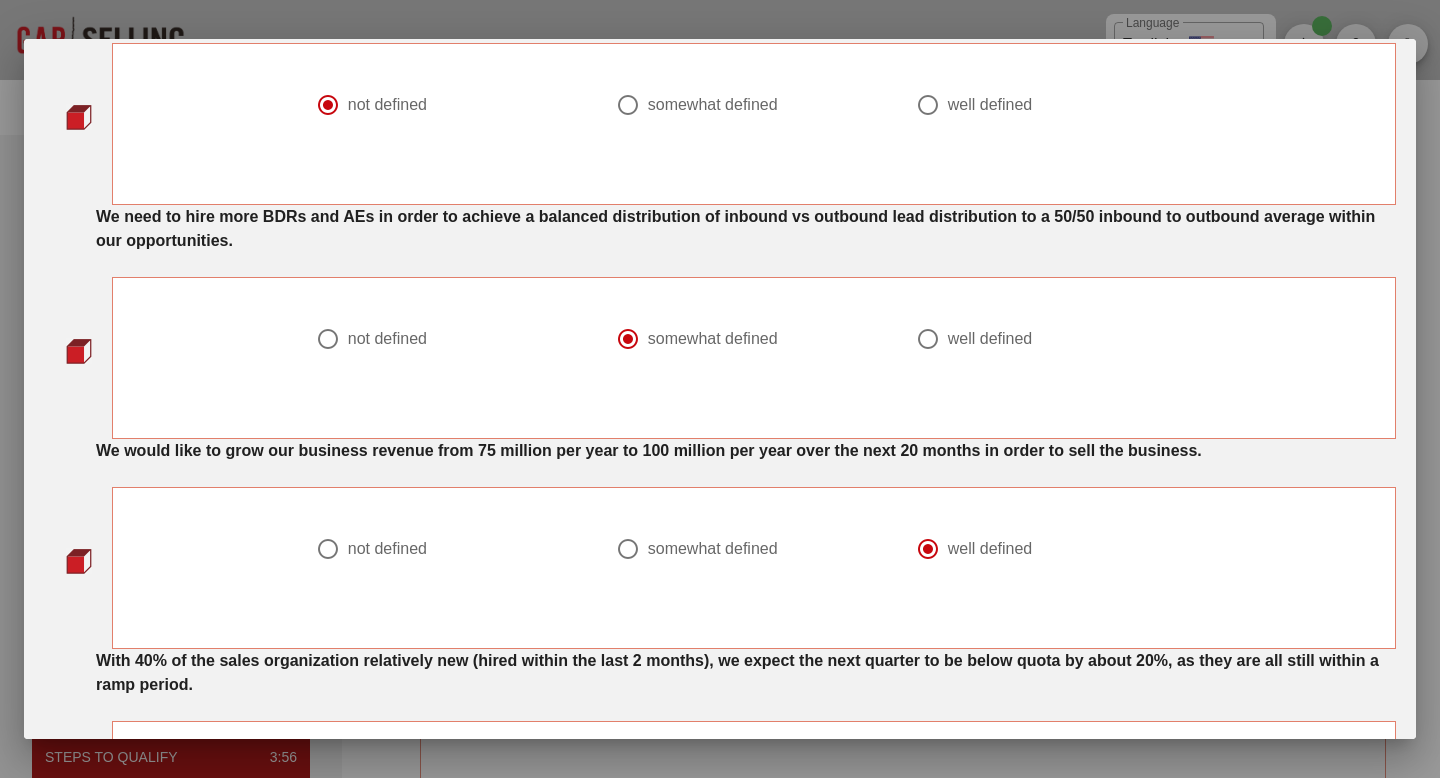 radio on "true" 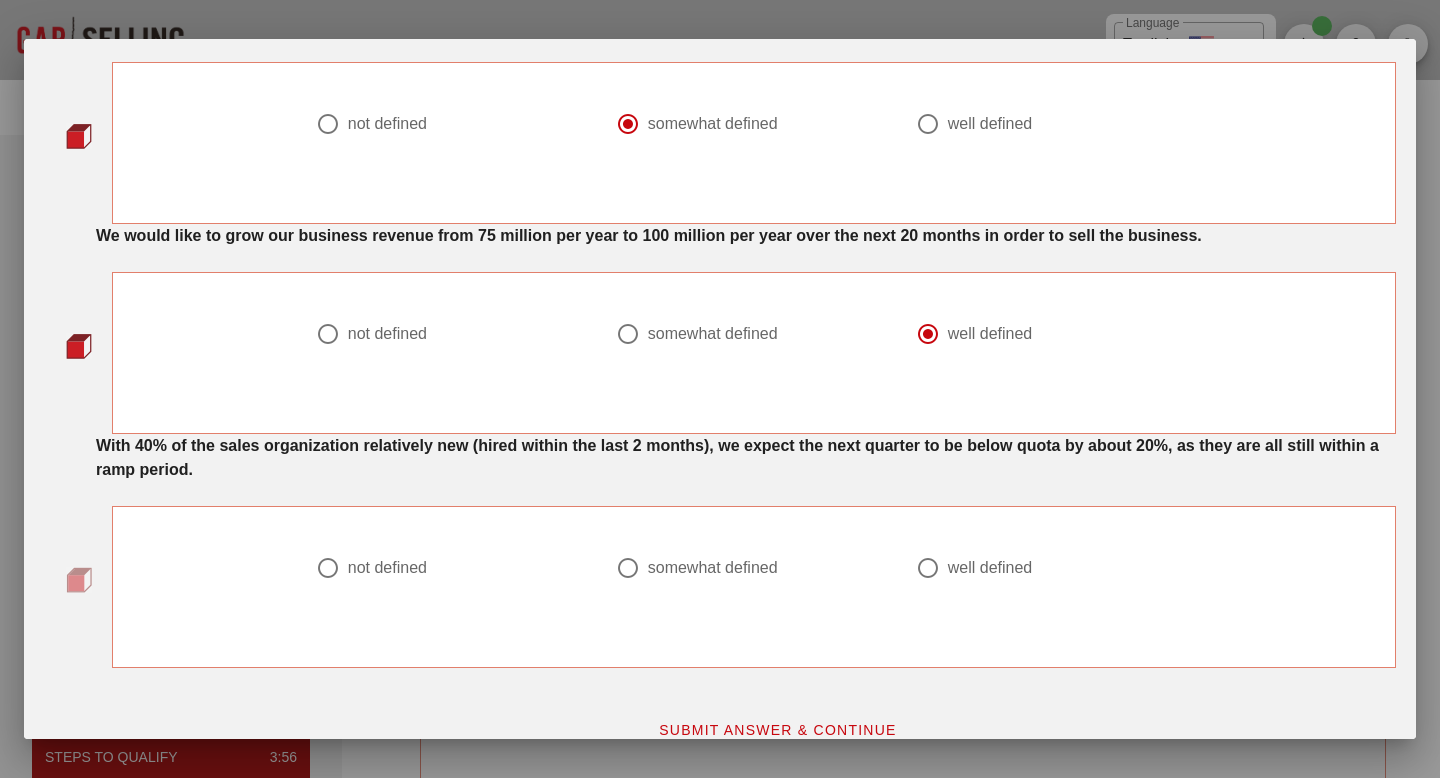 scroll, scrollTop: 1696, scrollLeft: 0, axis: vertical 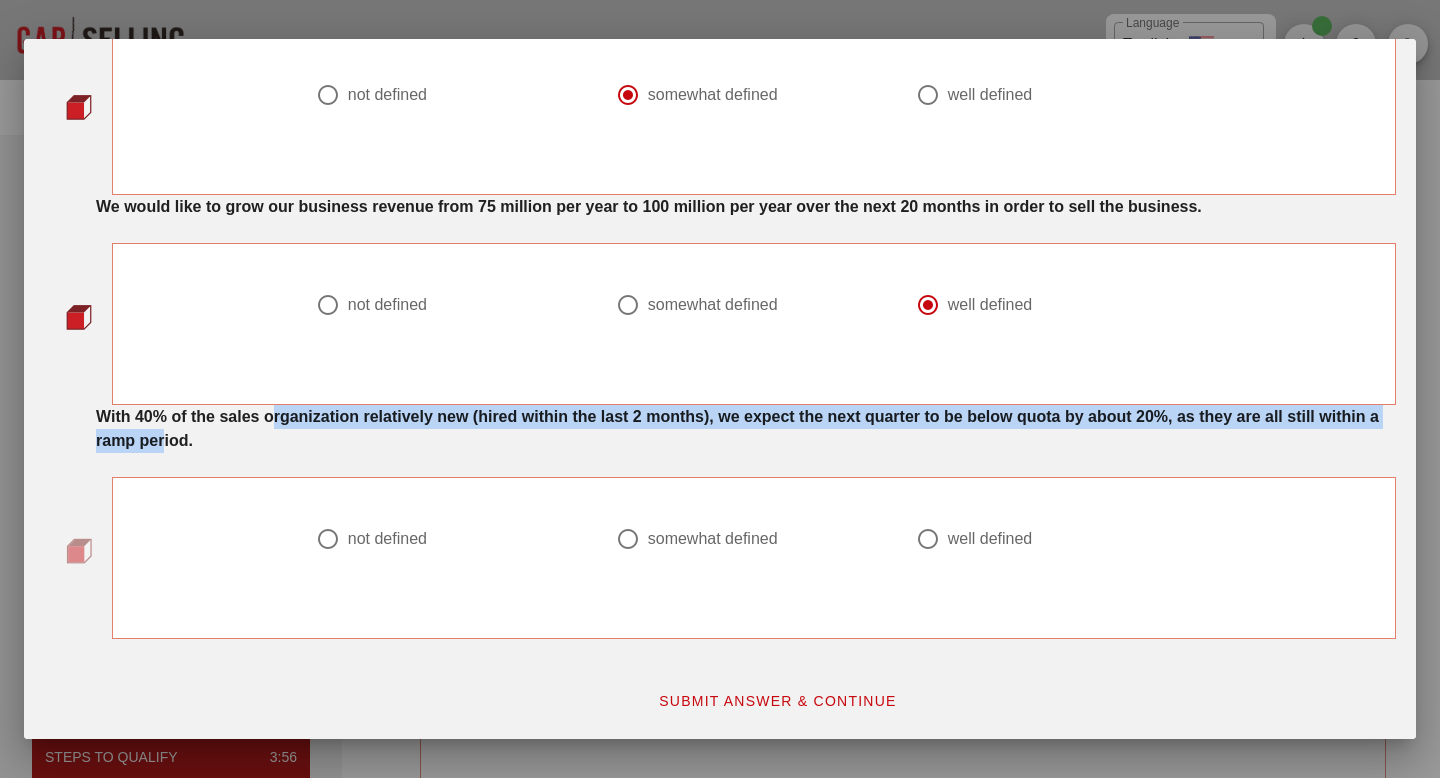 drag, startPoint x: 300, startPoint y: 426, endPoint x: 381, endPoint y: 434, distance: 81.394104 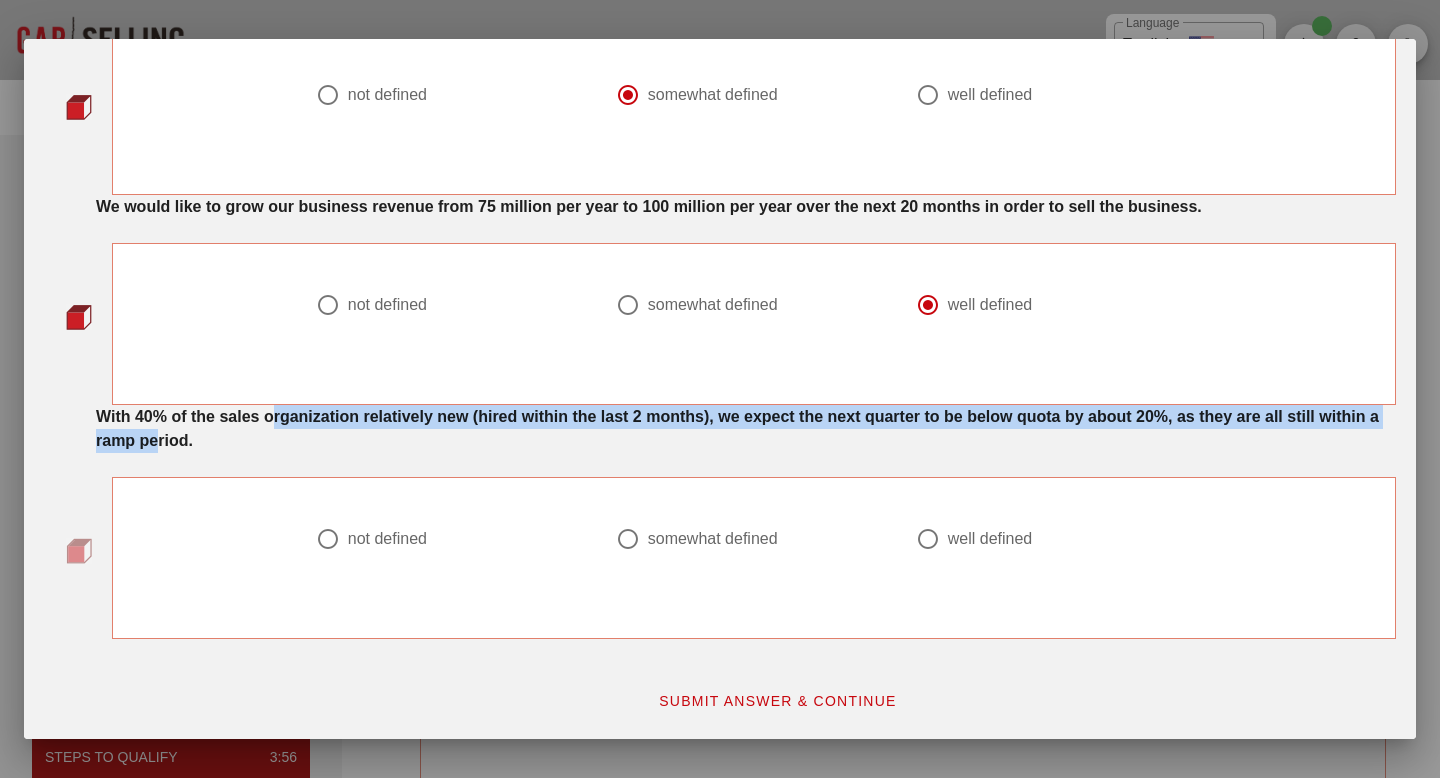 click on "With 40% of the sales organization relatively new (hired within the last 2 months), we expect the next quarter to be below quota by about 20%, as they are all still within a ramp period." at bounding box center (737, 428) 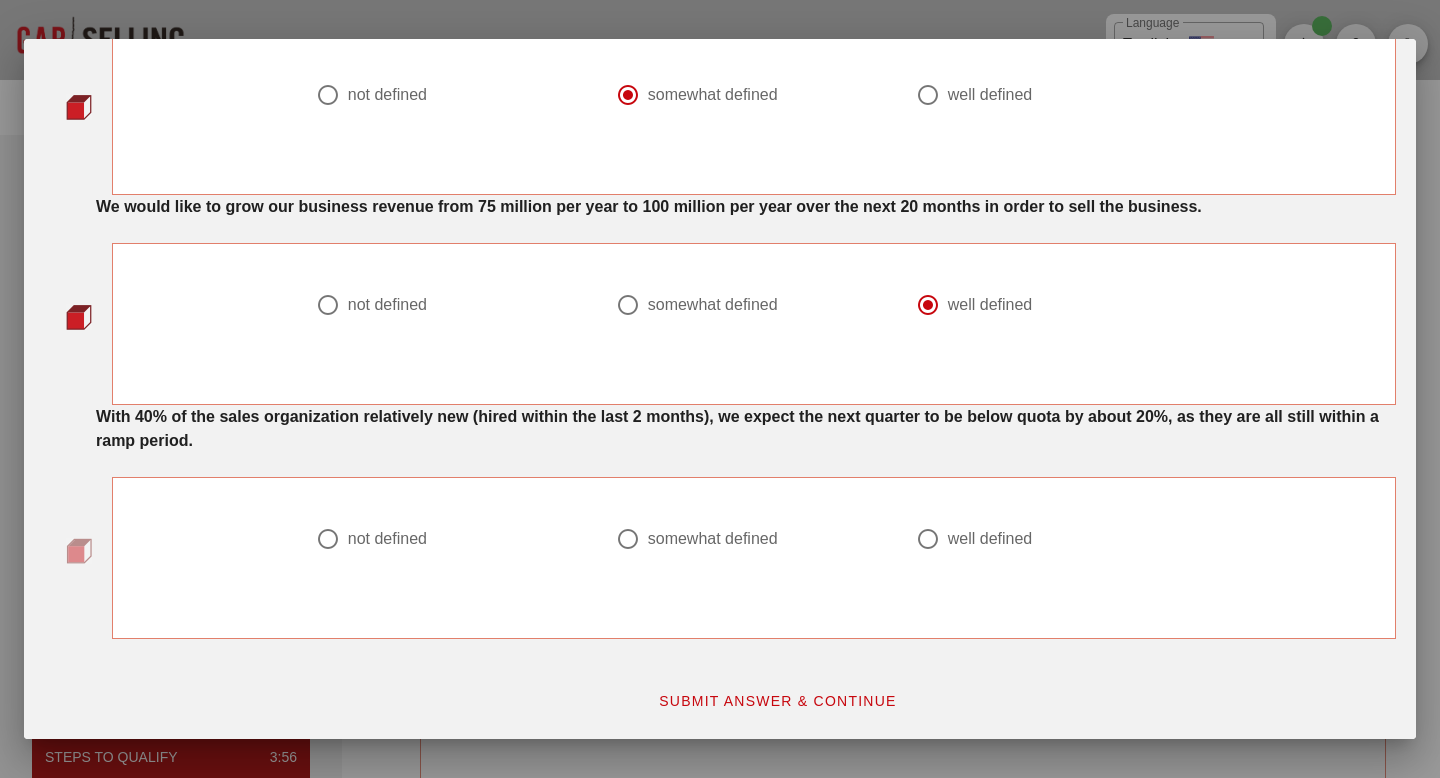 click on "With 40% of the sales organization relatively new (hired within the last 2 months), we expect the next quarter to be below quota by about 20%, as they are all still within a ramp period." at bounding box center [737, 428] 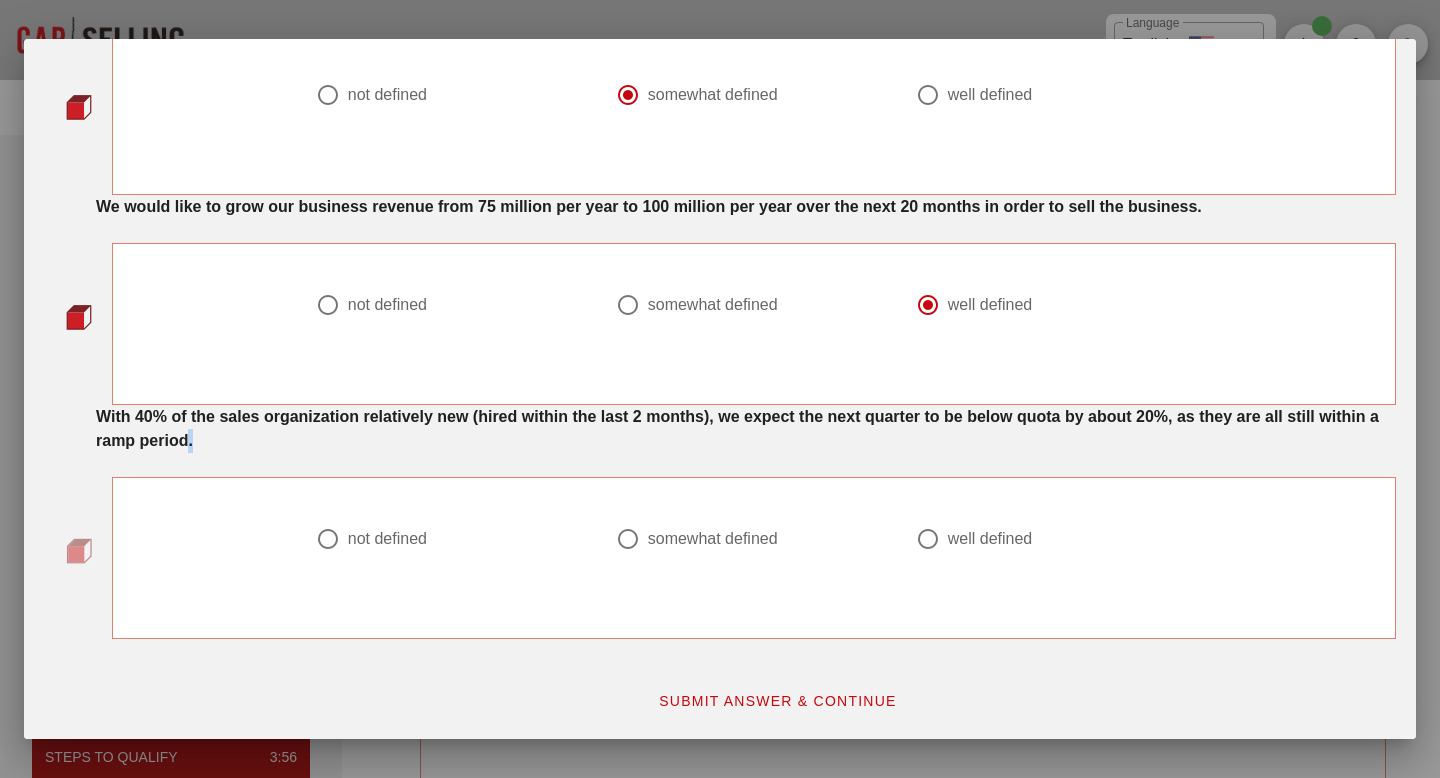 click on "With 40% of the sales organization relatively new (hired within the last 2 months), we expect the next quarter to be below quota by about 20%, as they are all still within a ramp period." at bounding box center (737, 428) 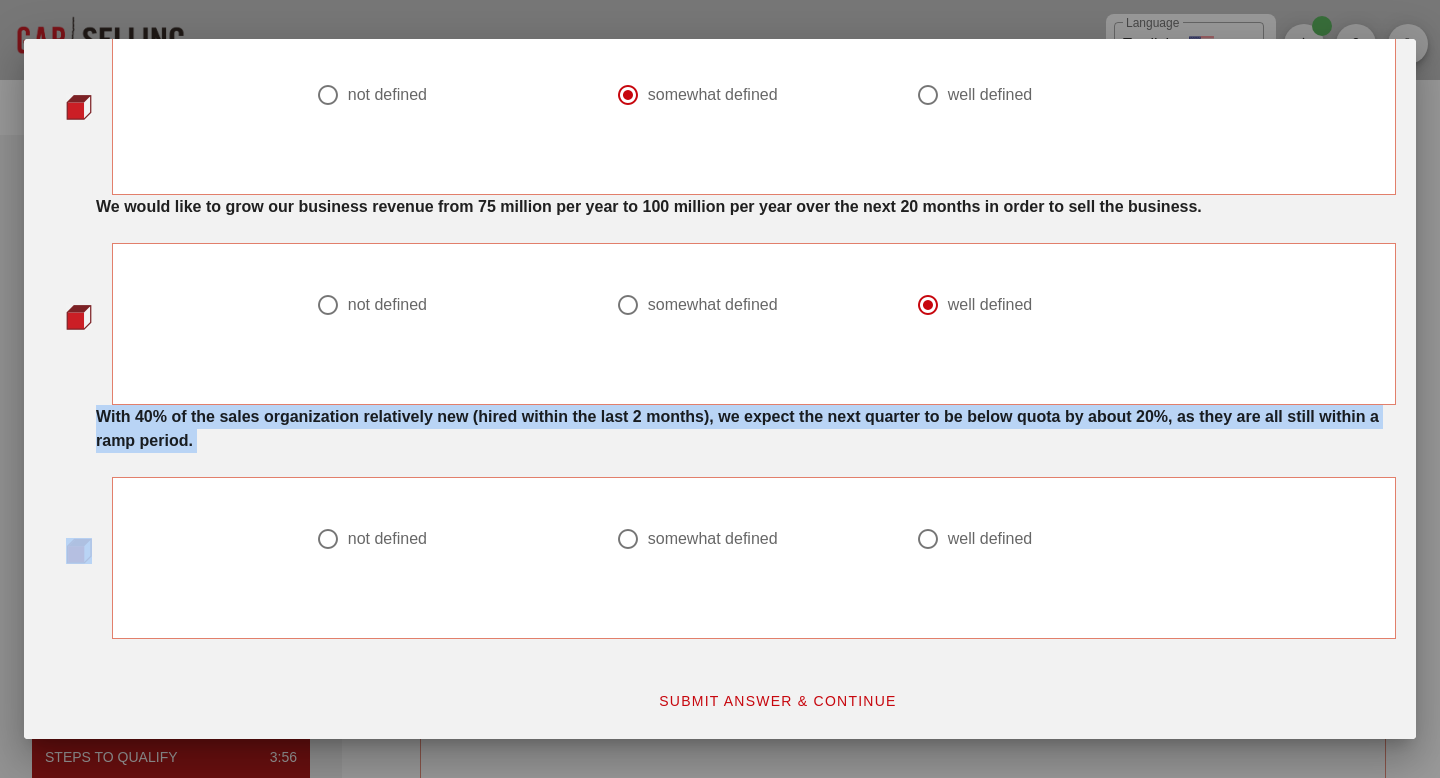 click on "With 40% of the sales organization relatively new (hired within the last 2 months), we expect the next quarter to be below quota by about 20%, as they are all still within a ramp period." at bounding box center (737, 428) 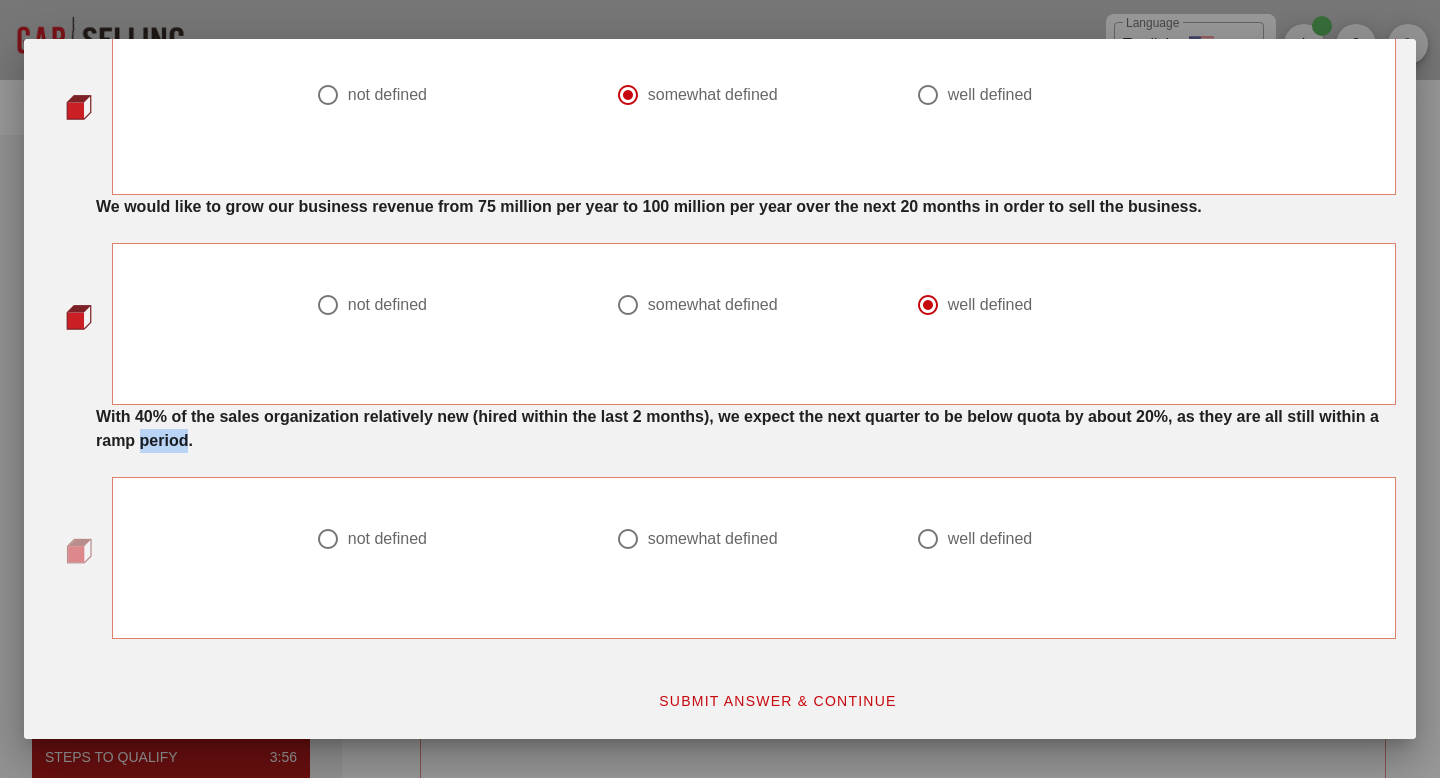 click on "With 40% of the sales organization relatively new (hired within the last 2 months), we expect the next quarter to be below quota by about 20%, as they are all still within a ramp period." at bounding box center [737, 428] 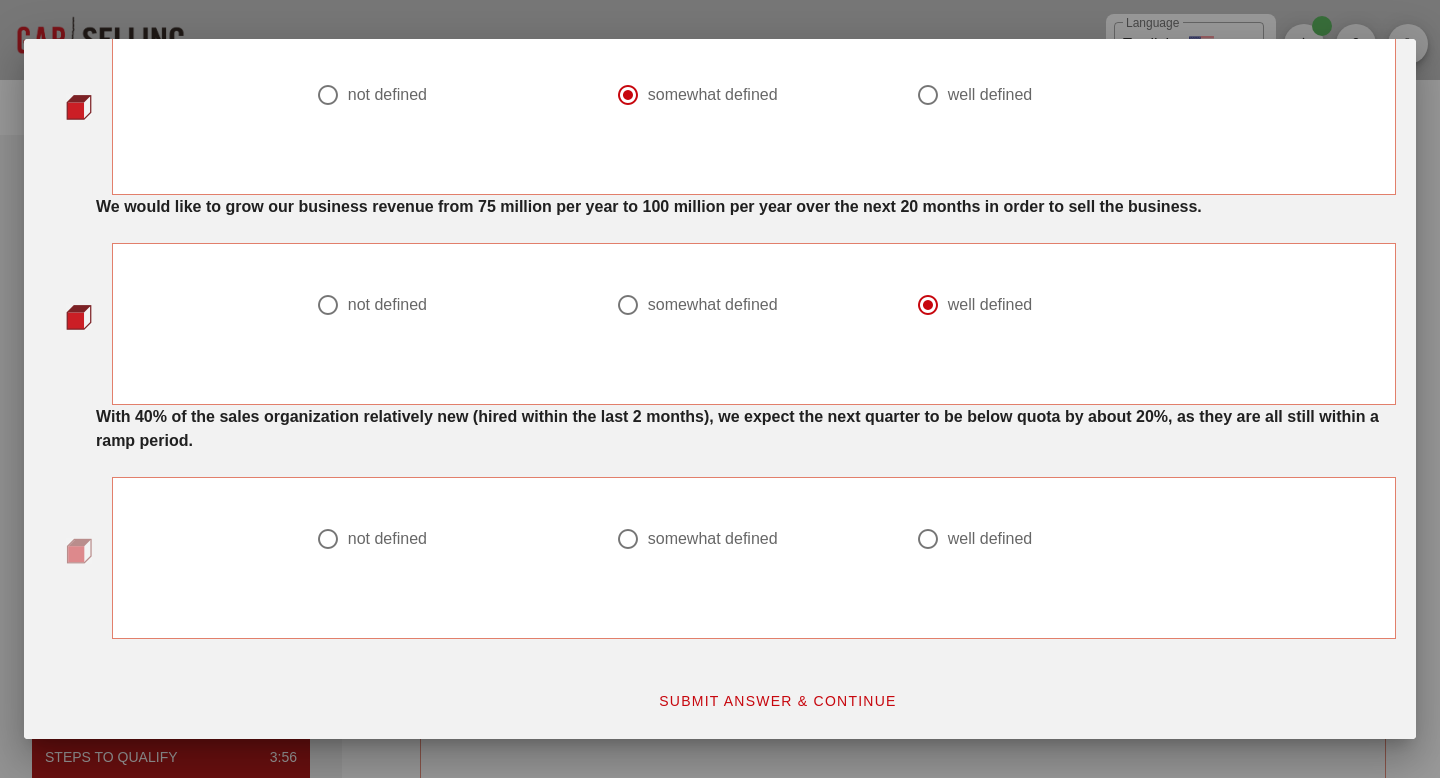 click on "well defined" at bounding box center [990, 539] 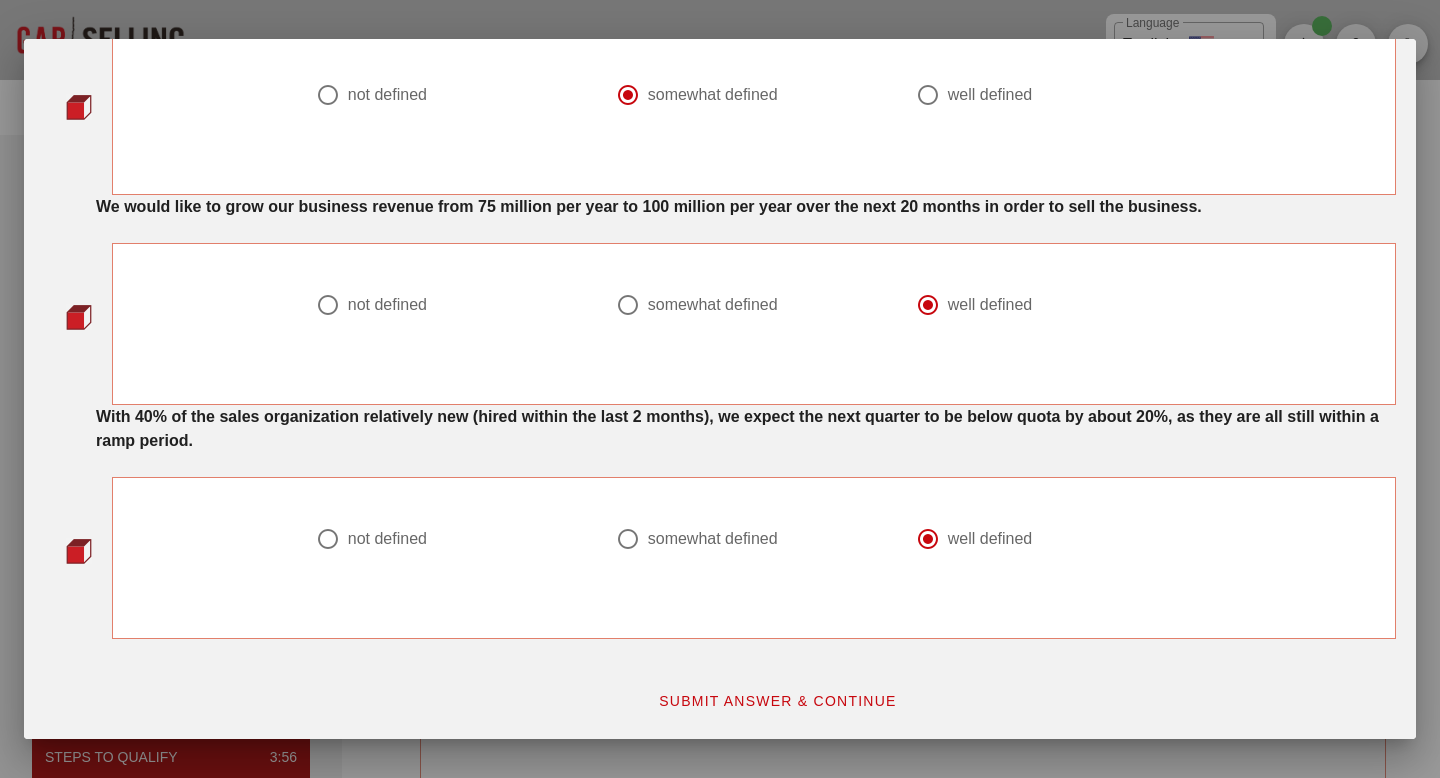 click on "SUBMIT ANSWER & CONTINUE" at bounding box center [777, 701] 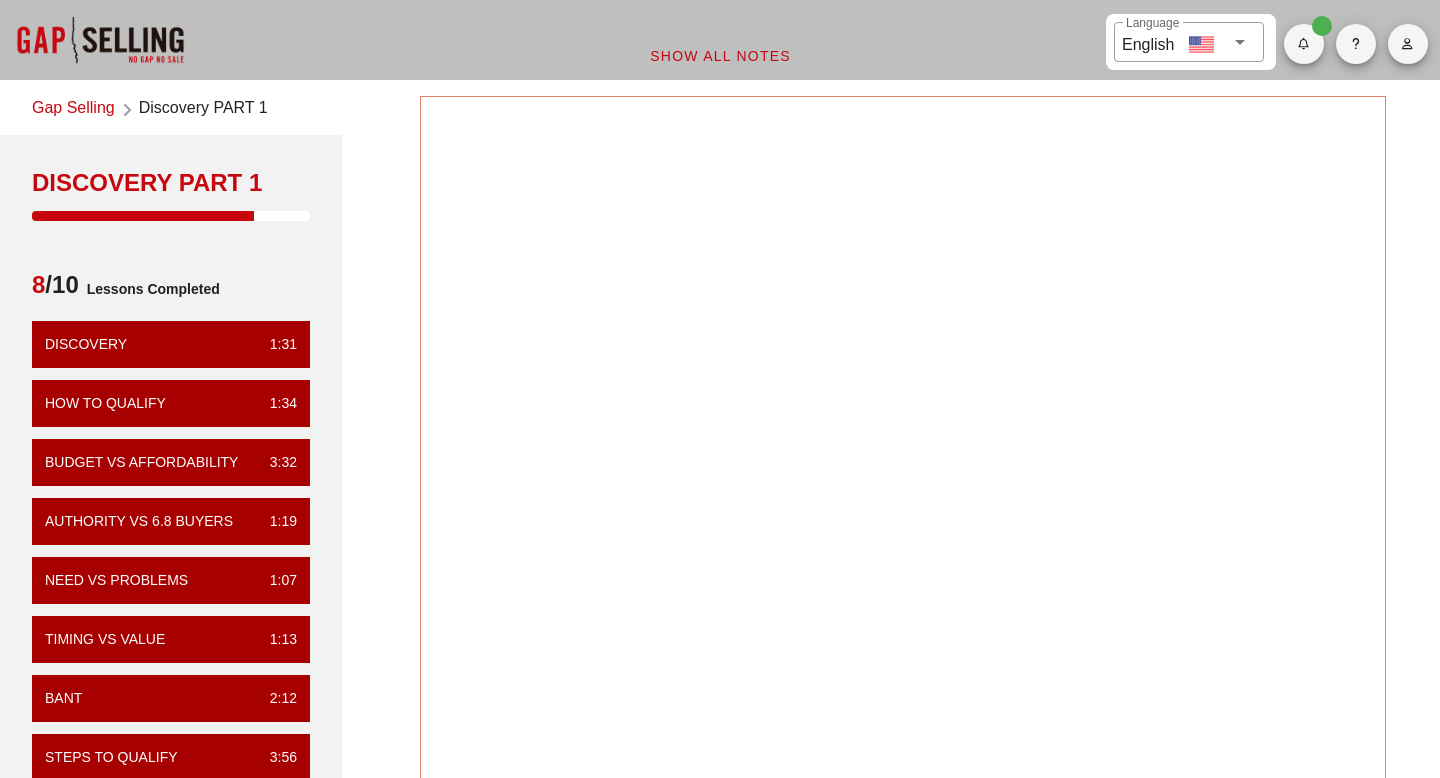 scroll, scrollTop: 0, scrollLeft: 0, axis: both 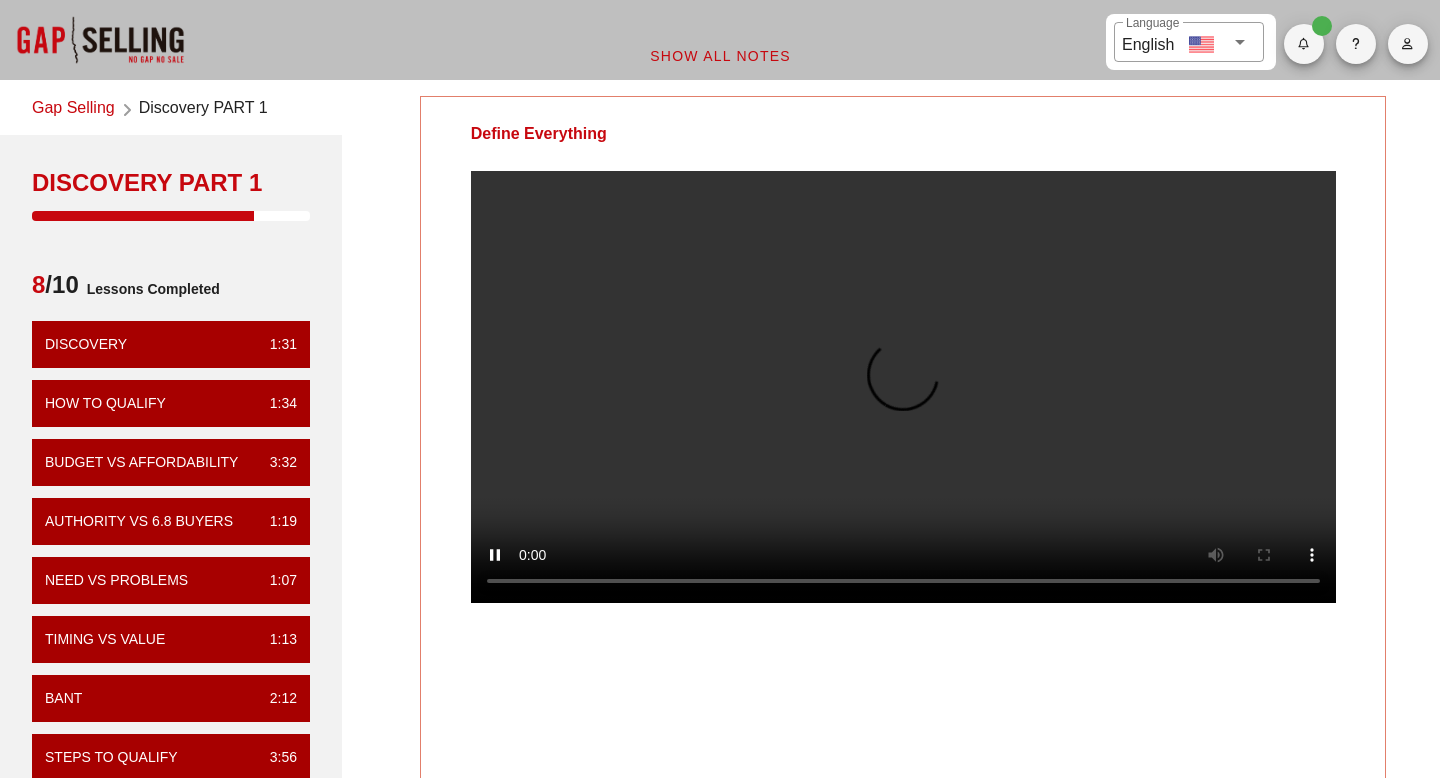 type 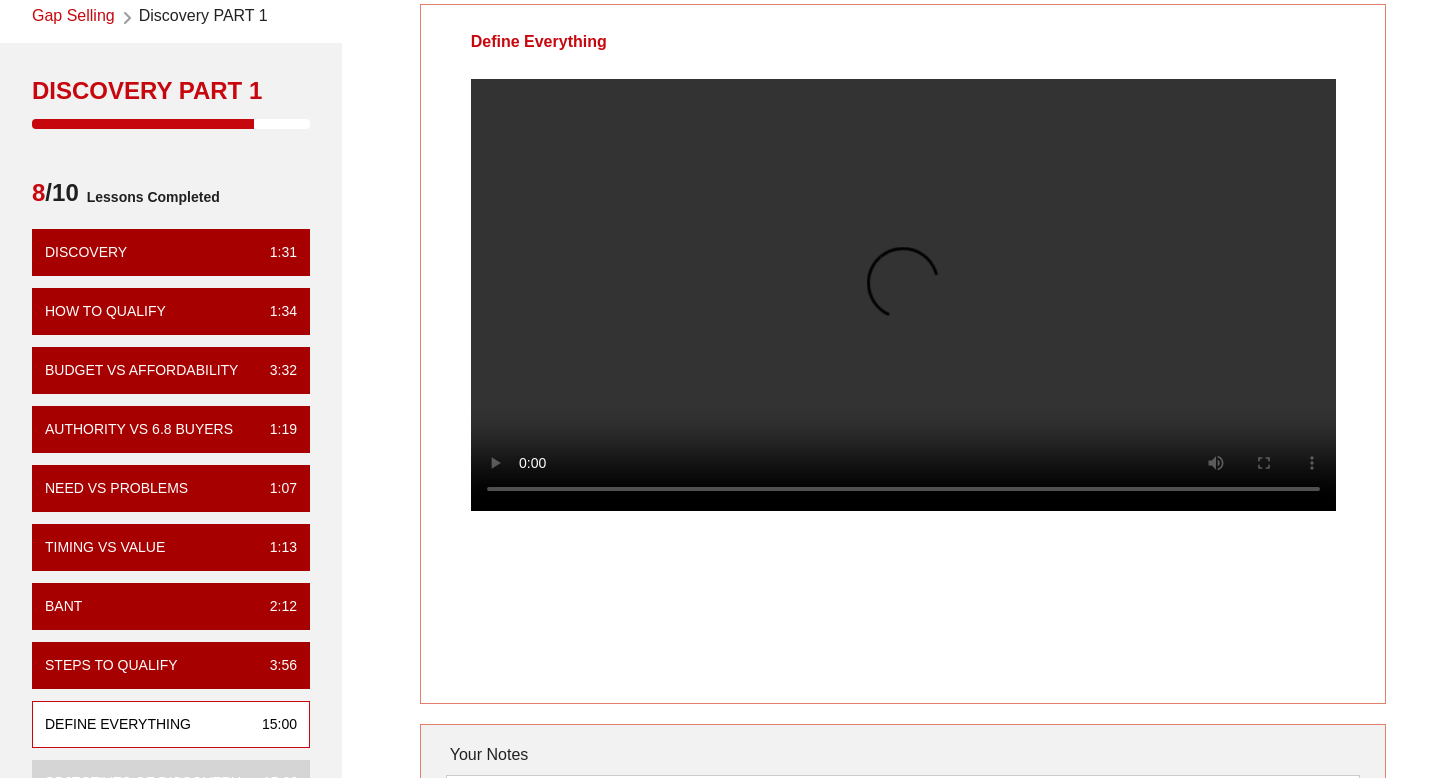 scroll, scrollTop: 87, scrollLeft: 0, axis: vertical 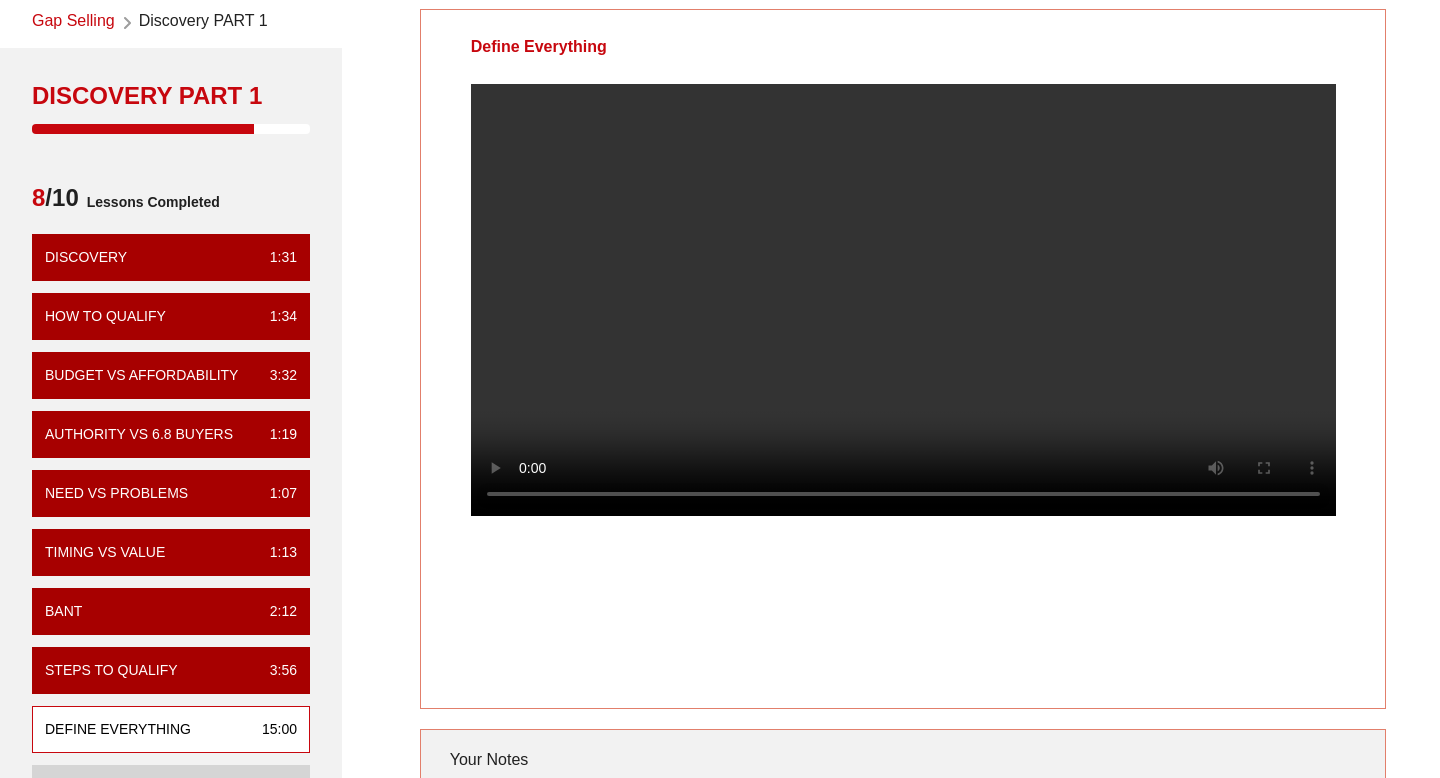 click at bounding box center [903, 316] 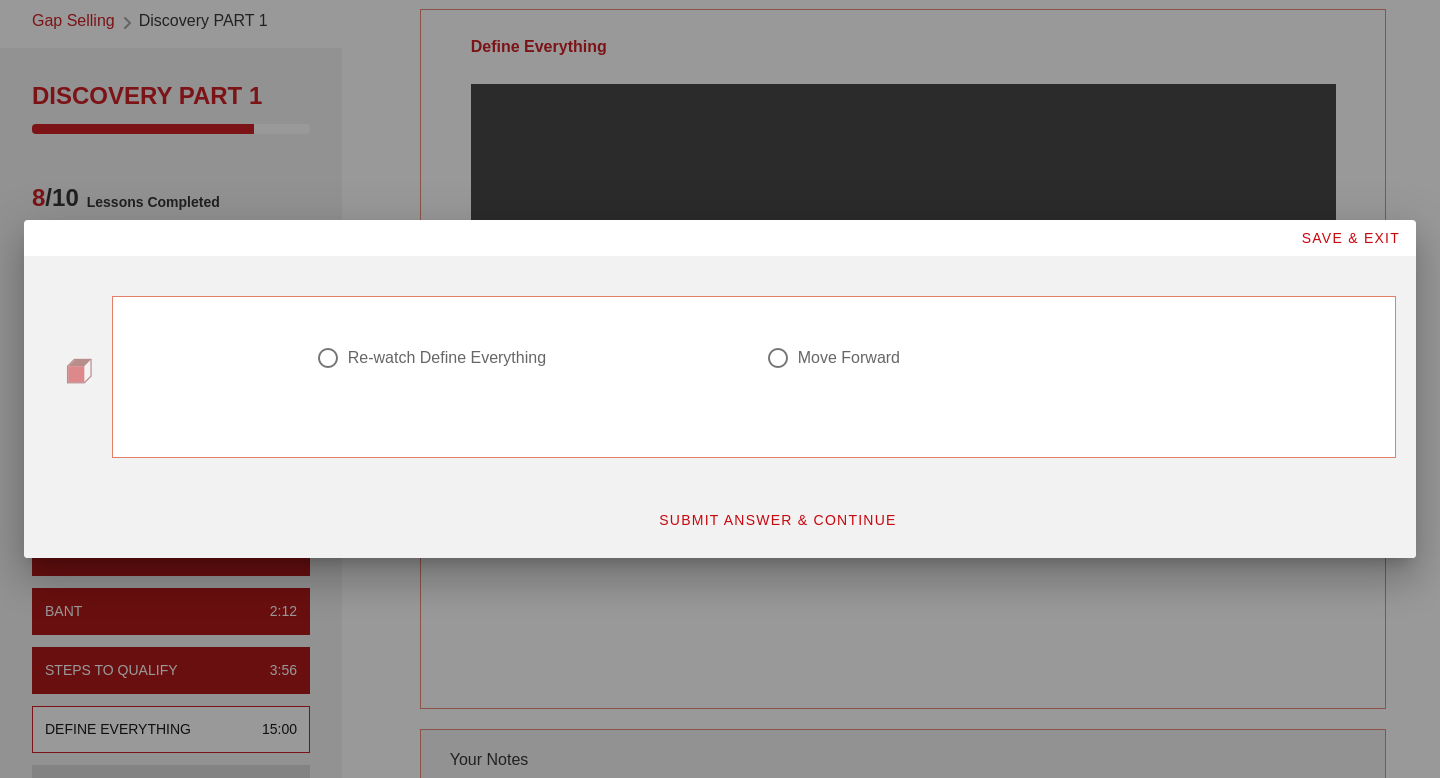 click at bounding box center (778, 358) 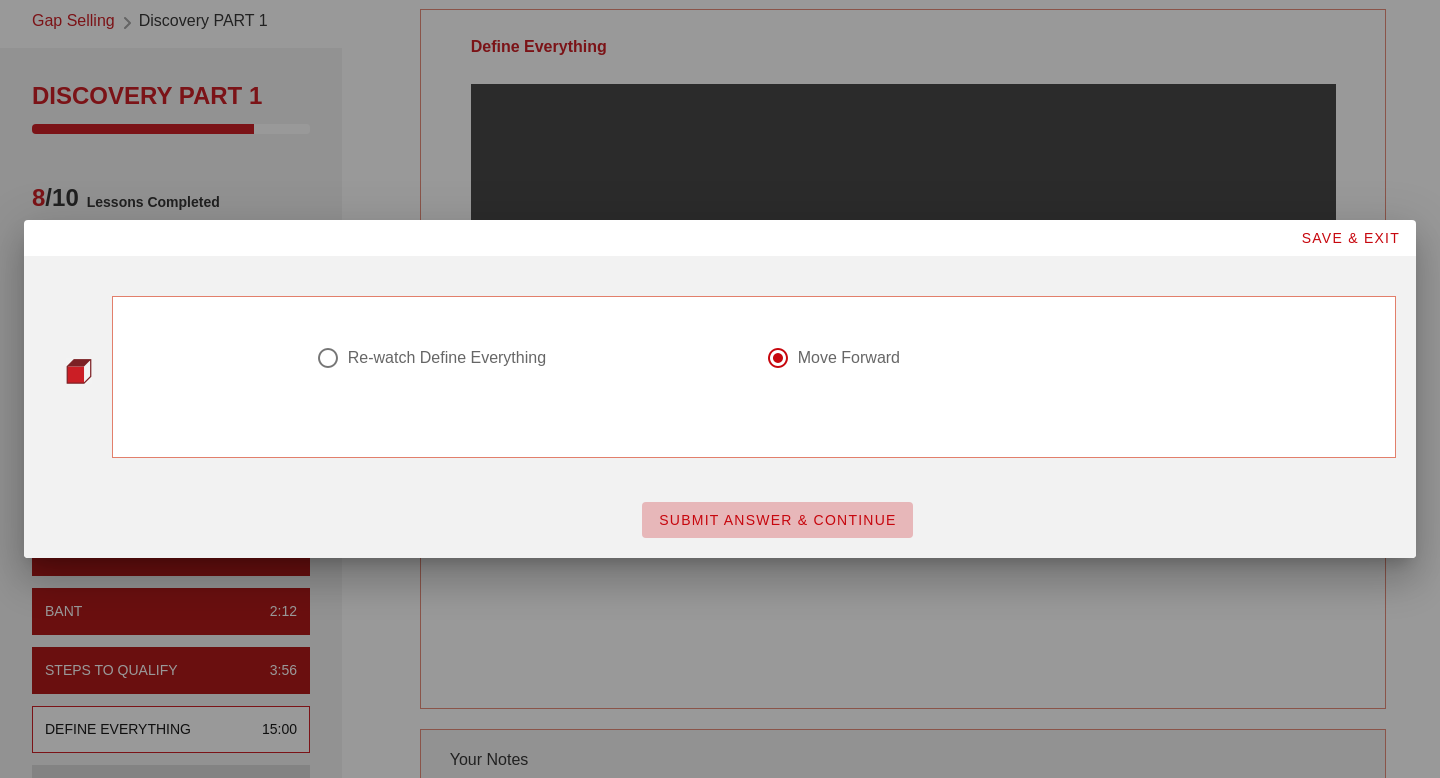 click on "SUBMIT ANSWER & CONTINUE" at bounding box center (777, 520) 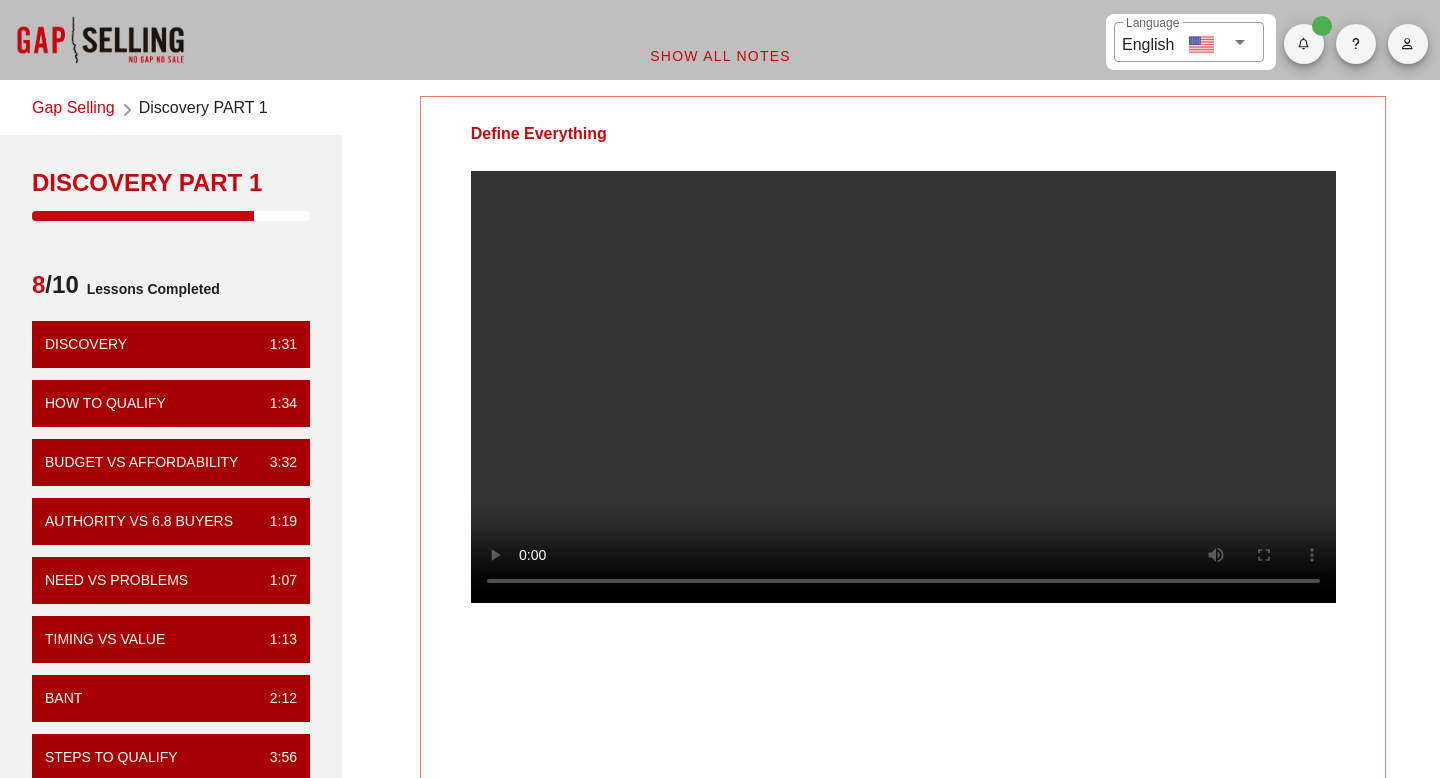 click at bounding box center (903, 387) 